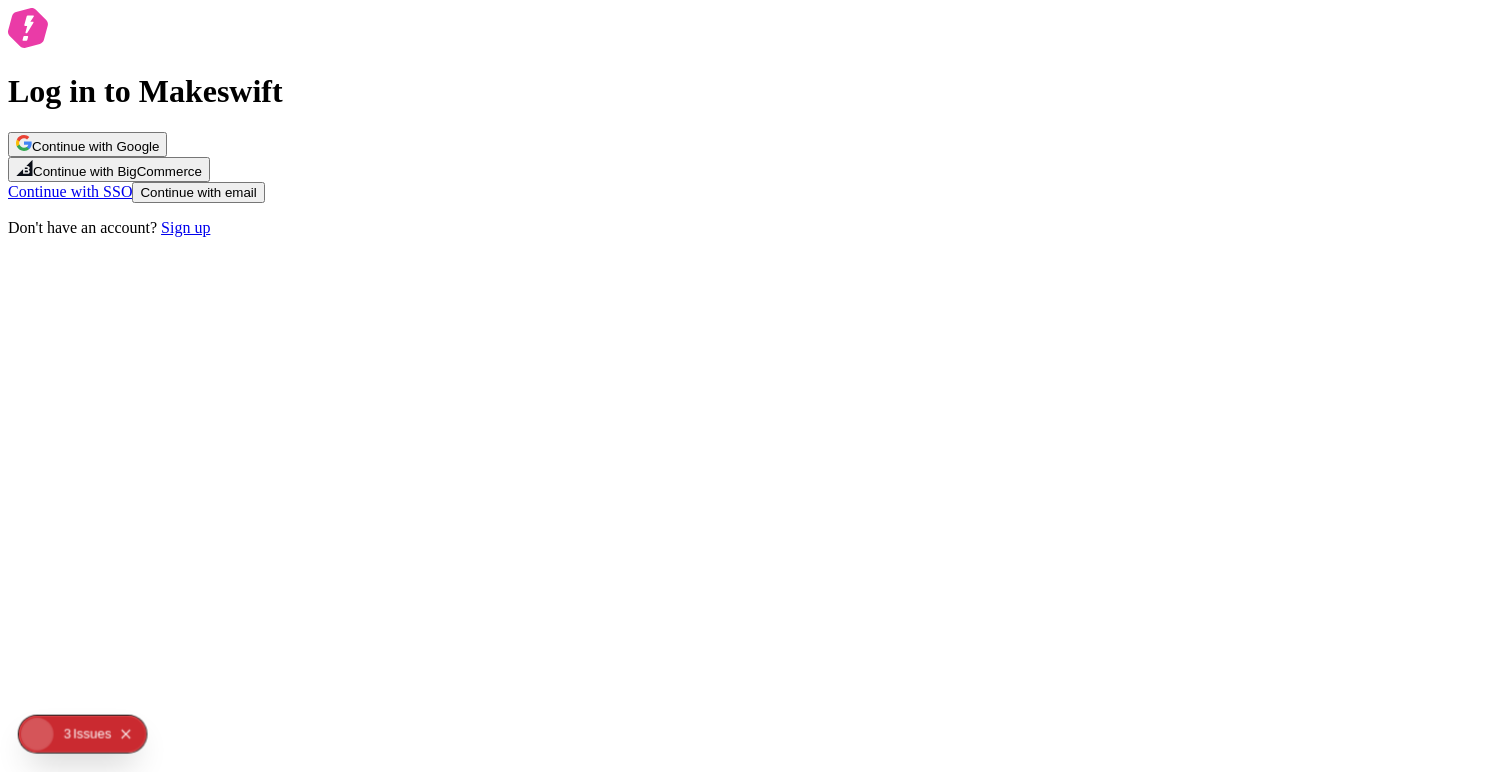 scroll, scrollTop: 0, scrollLeft: 0, axis: both 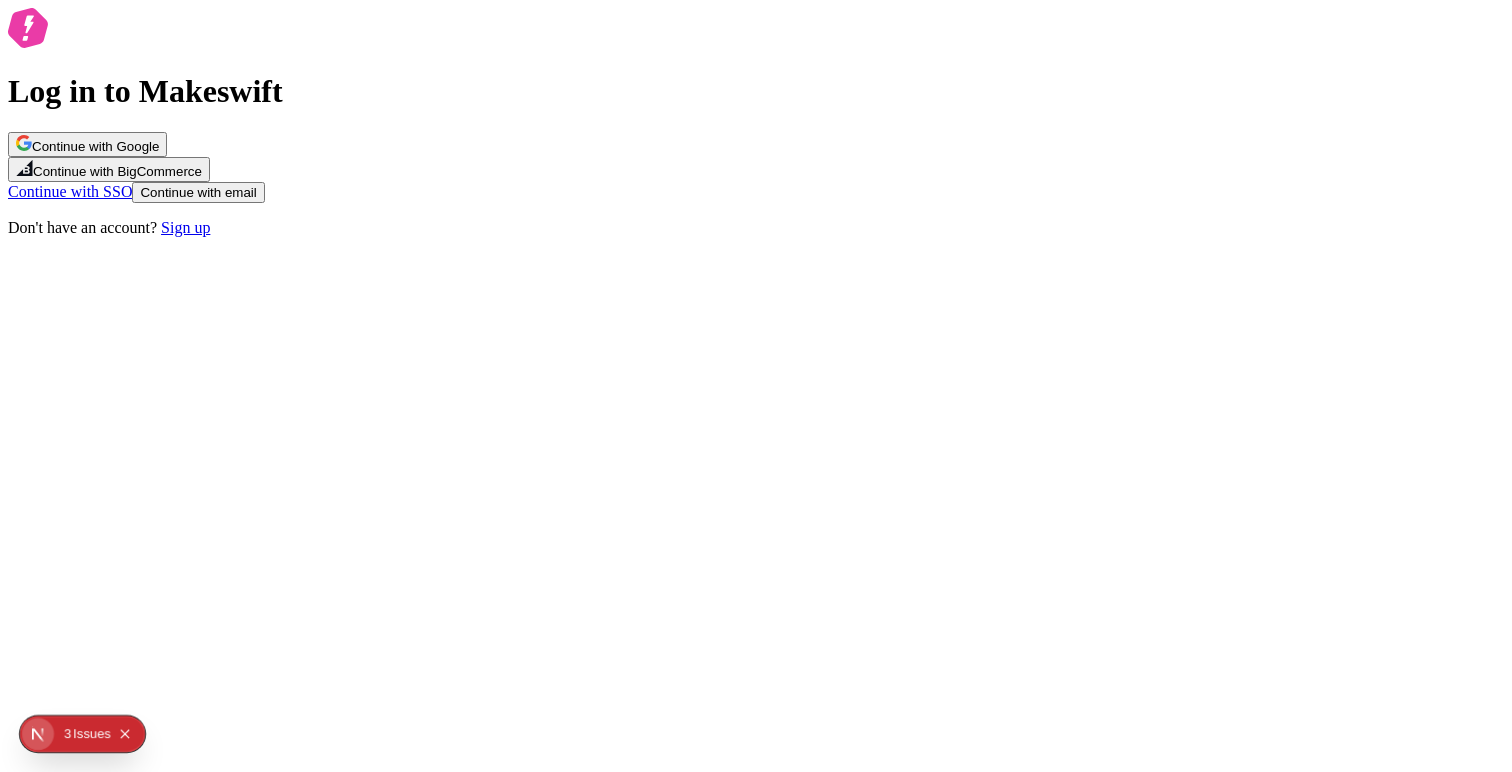 click 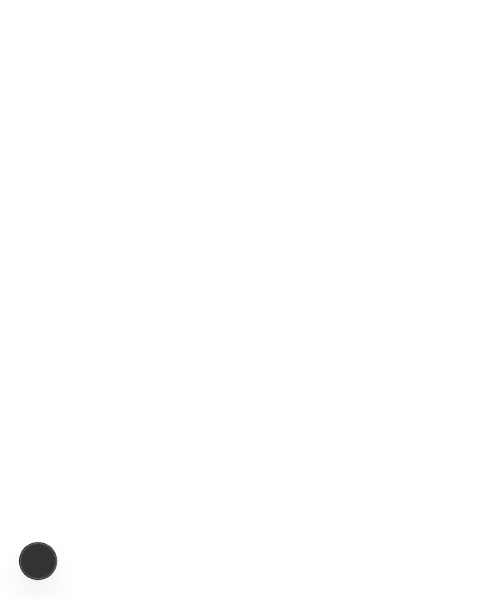 scroll, scrollTop: 0, scrollLeft: 0, axis: both 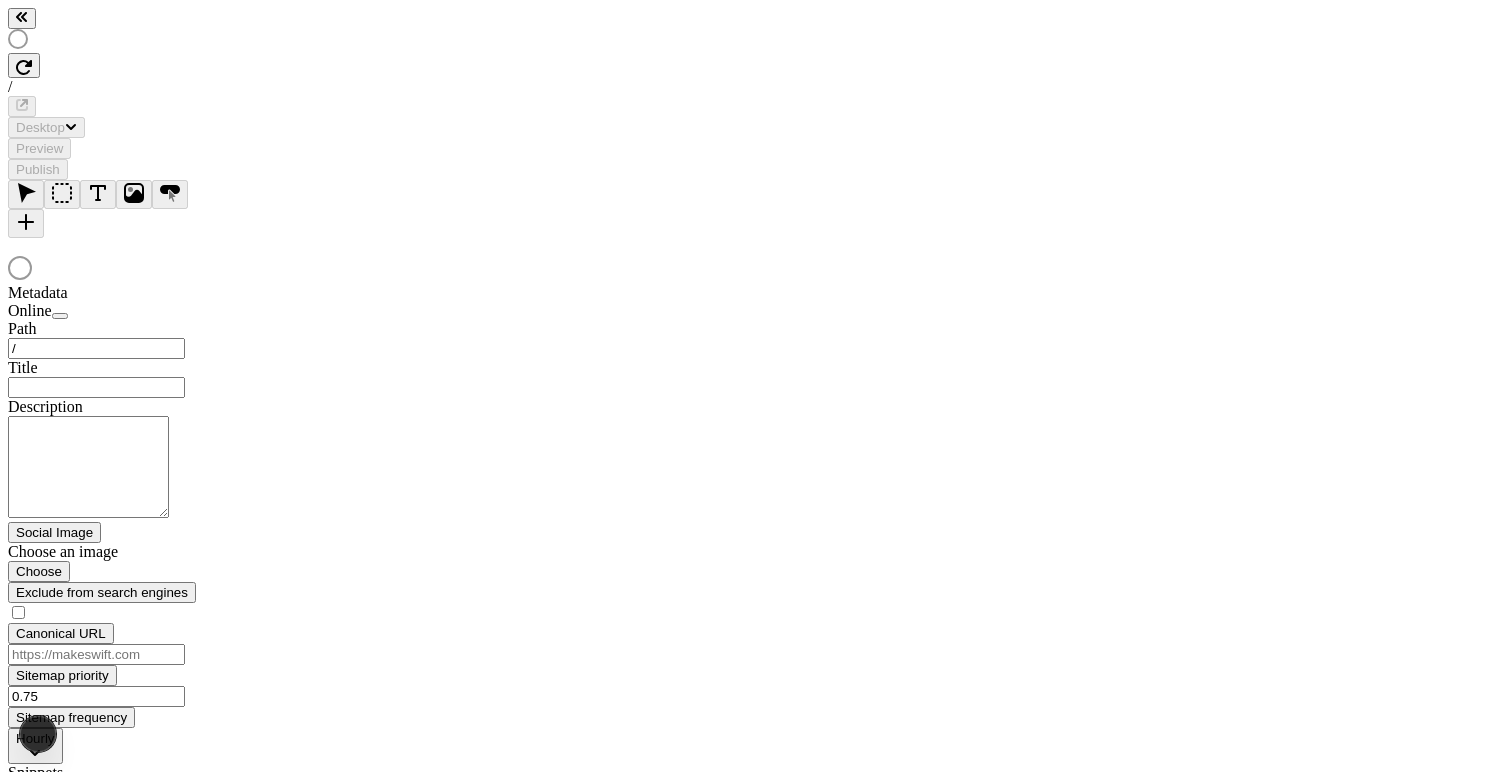 type on "/page-2-2" 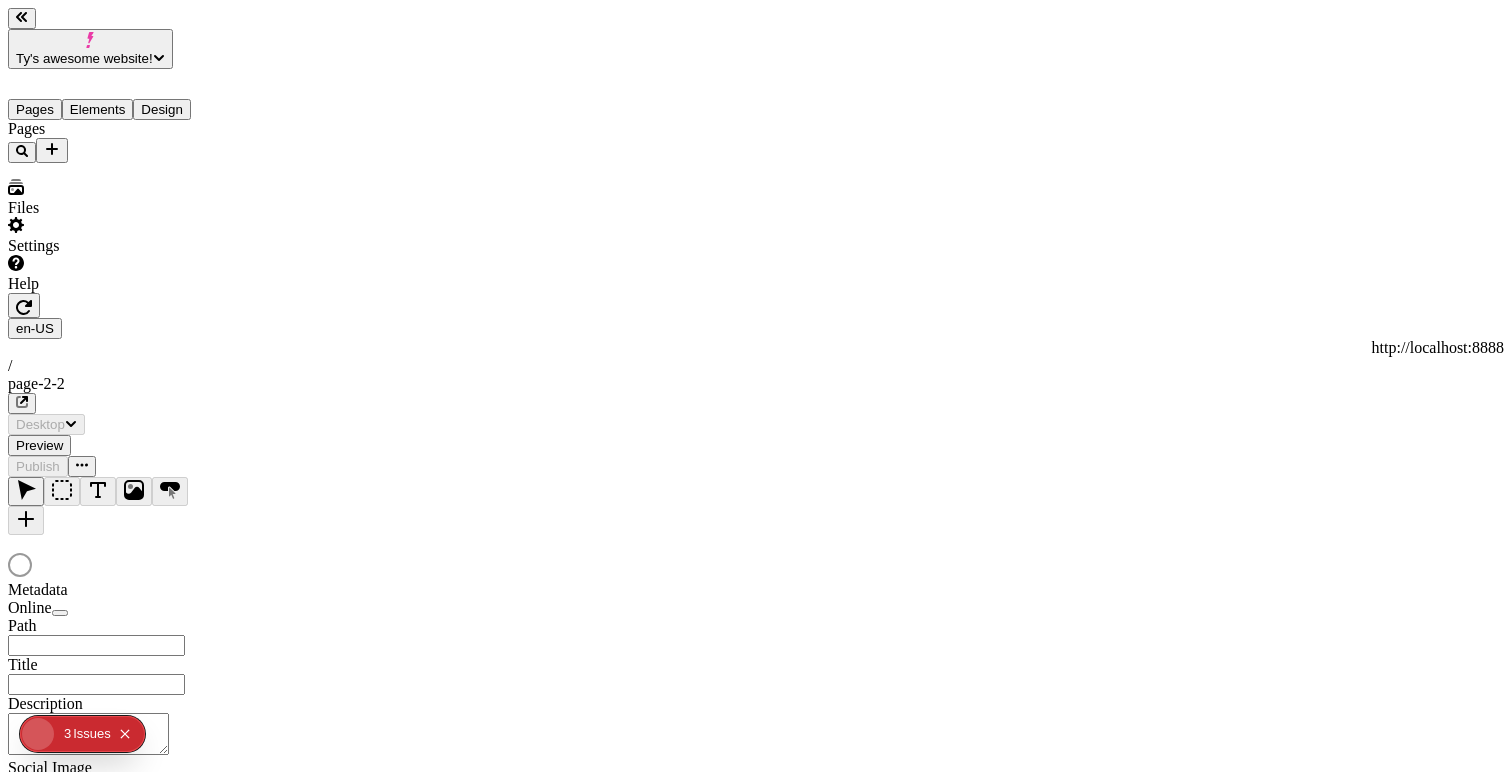 type on "/page-2-2" 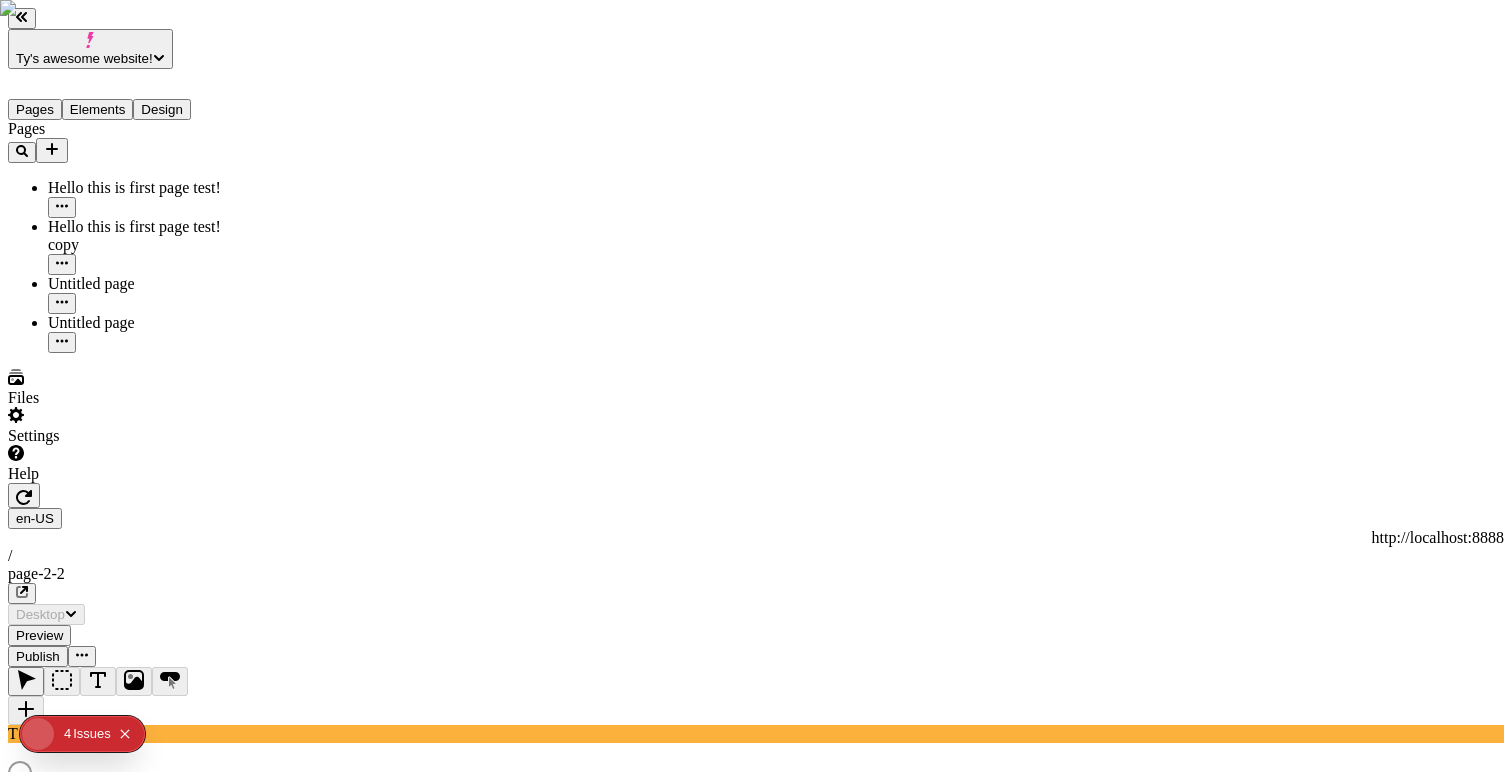 scroll, scrollTop: 0, scrollLeft: 0, axis: both 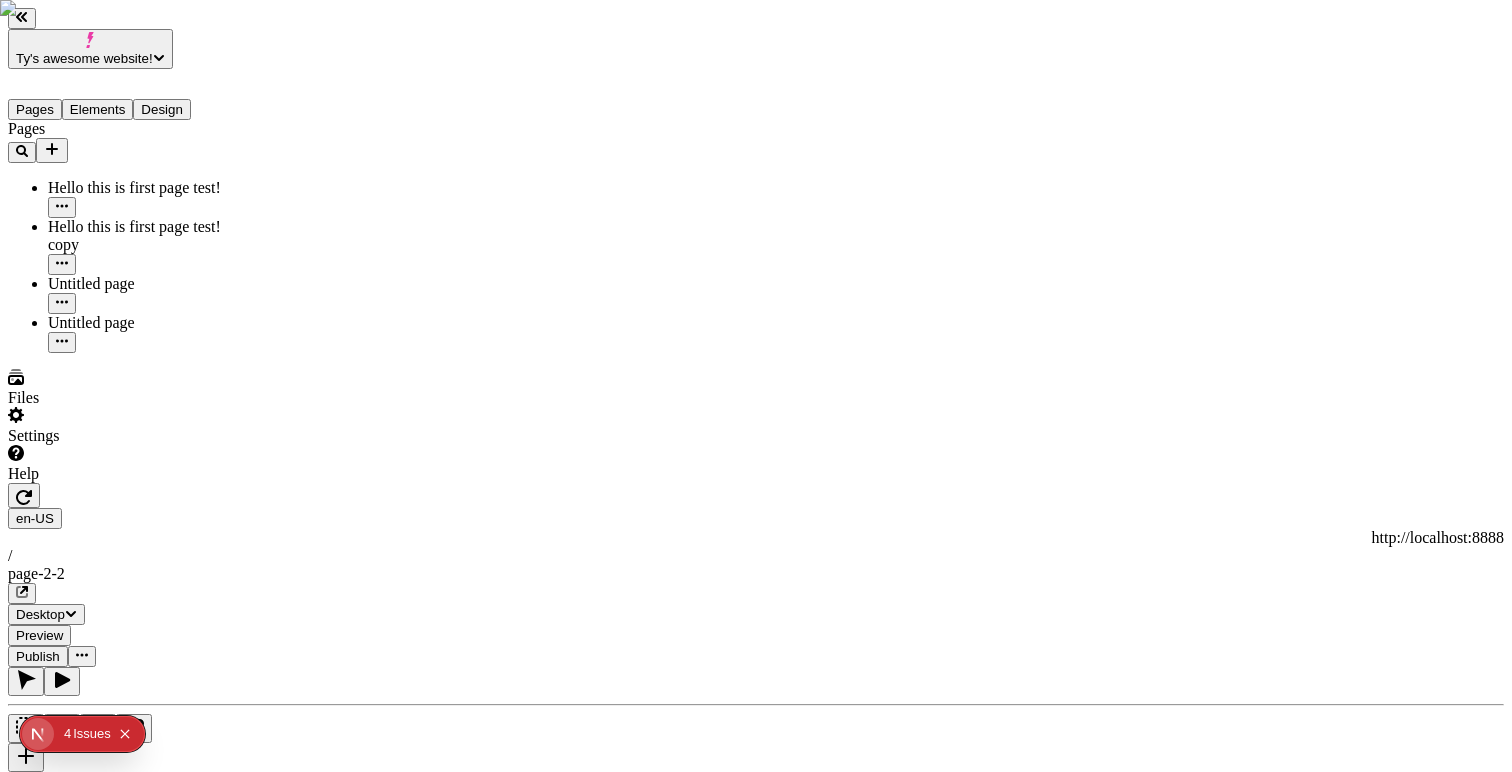 click 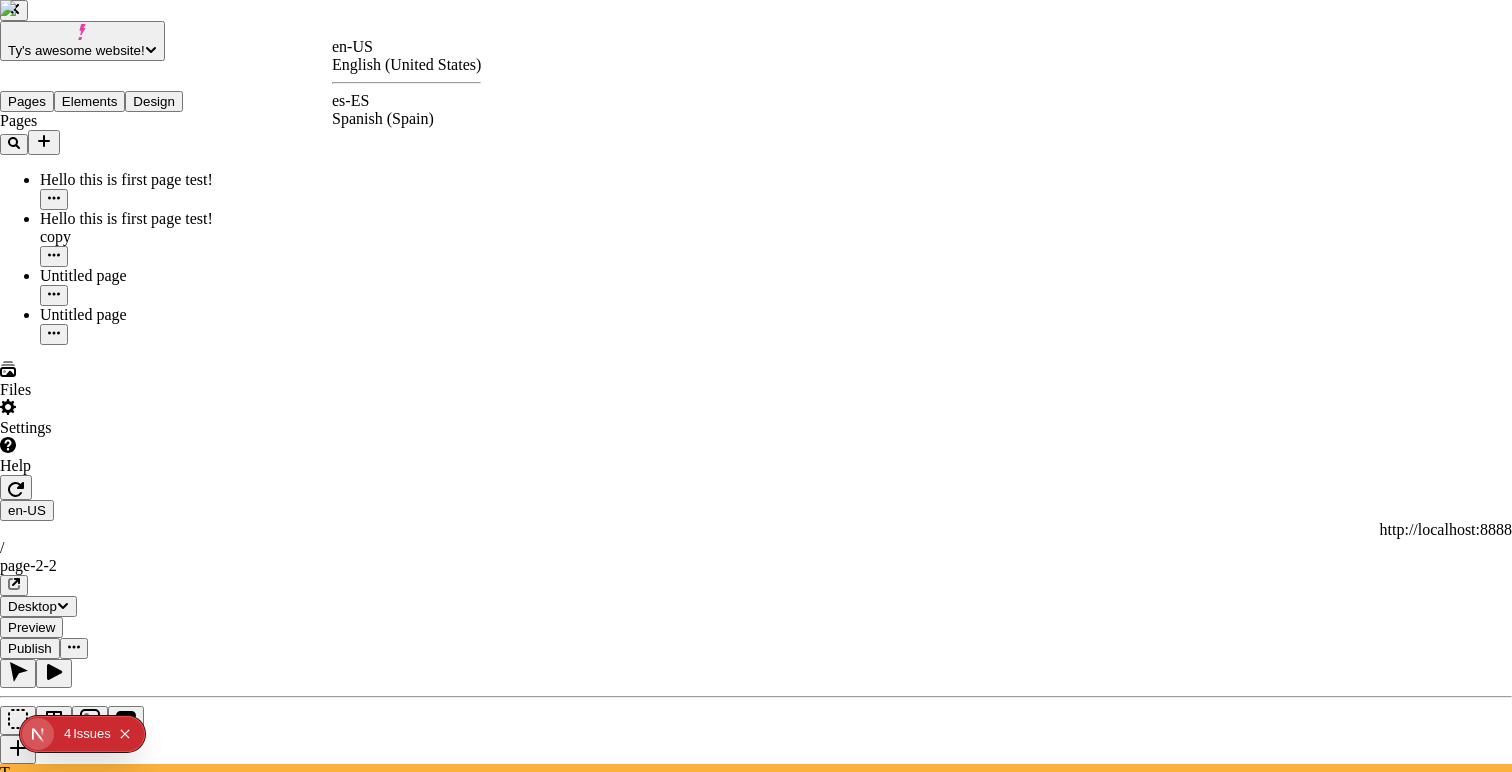 click on "es-ES" at bounding box center [406, 101] 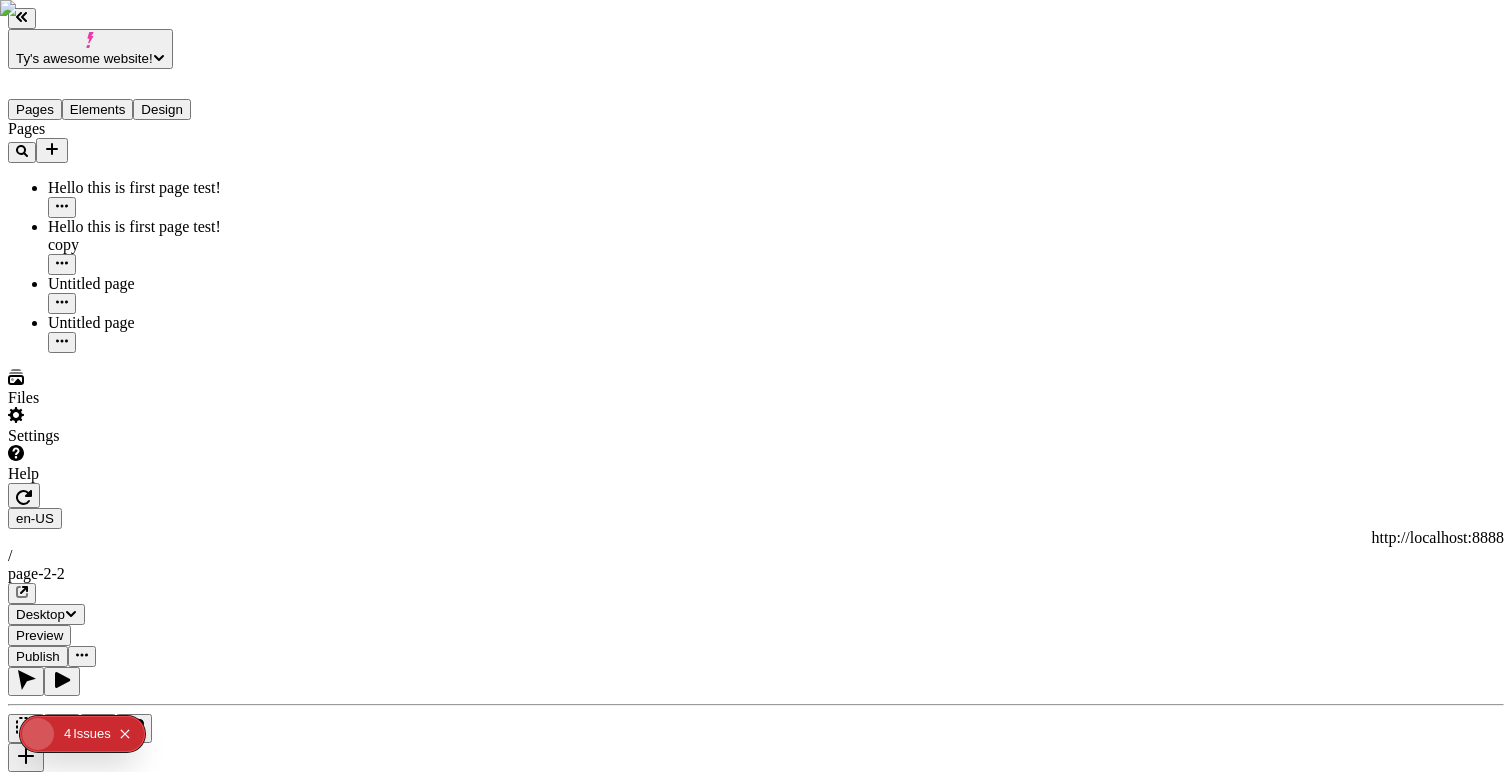 type on "/page-2-2" 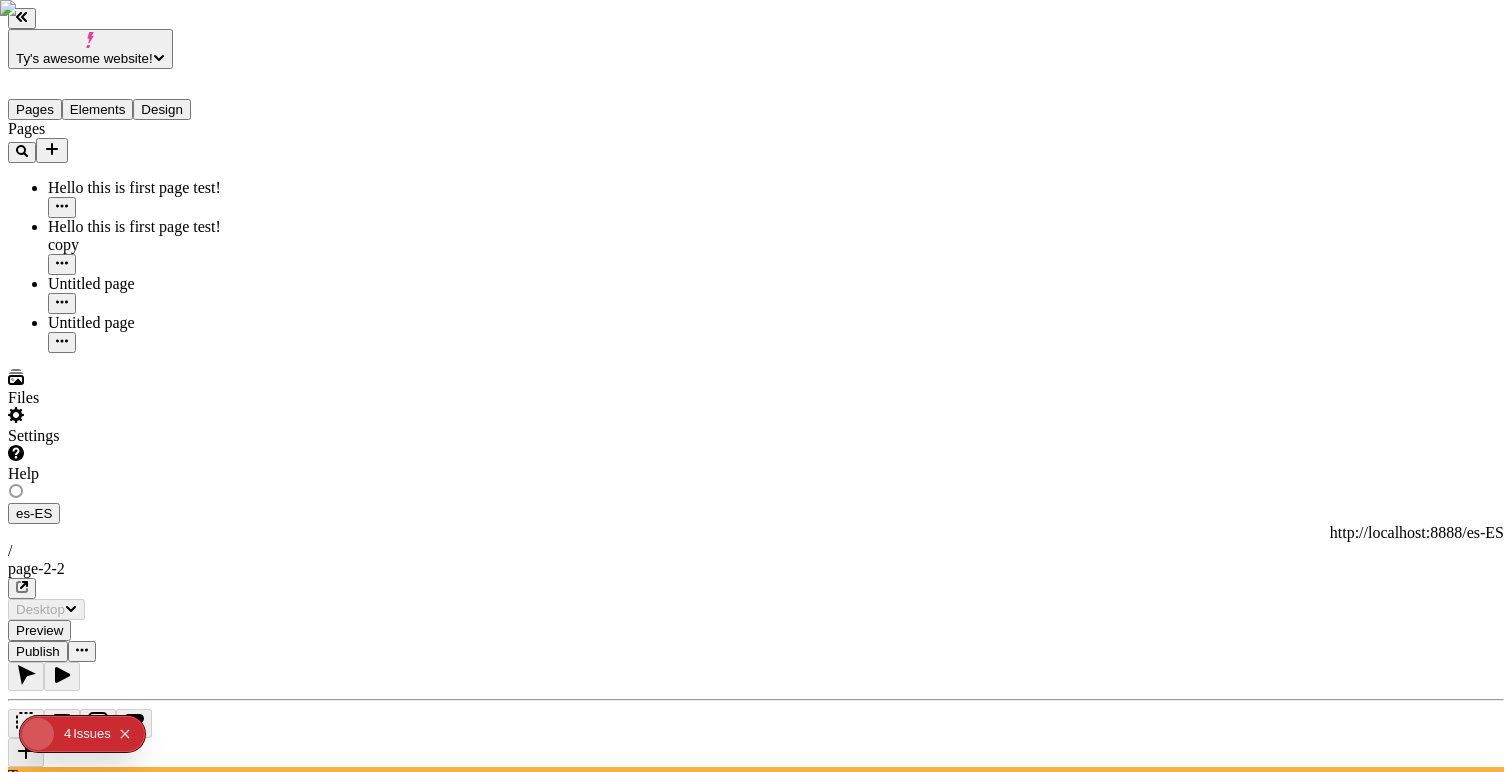 type on "/page-2-2" 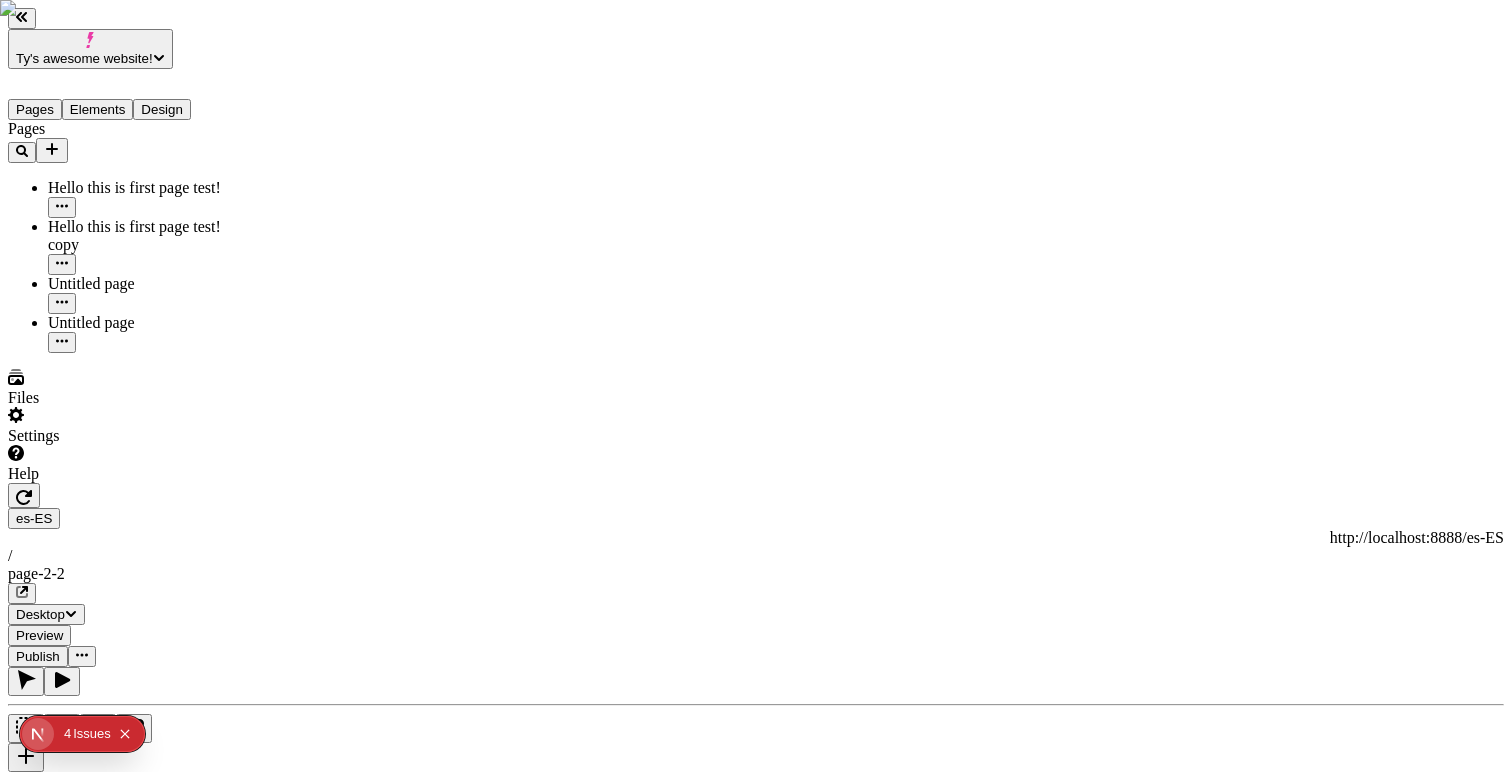 click 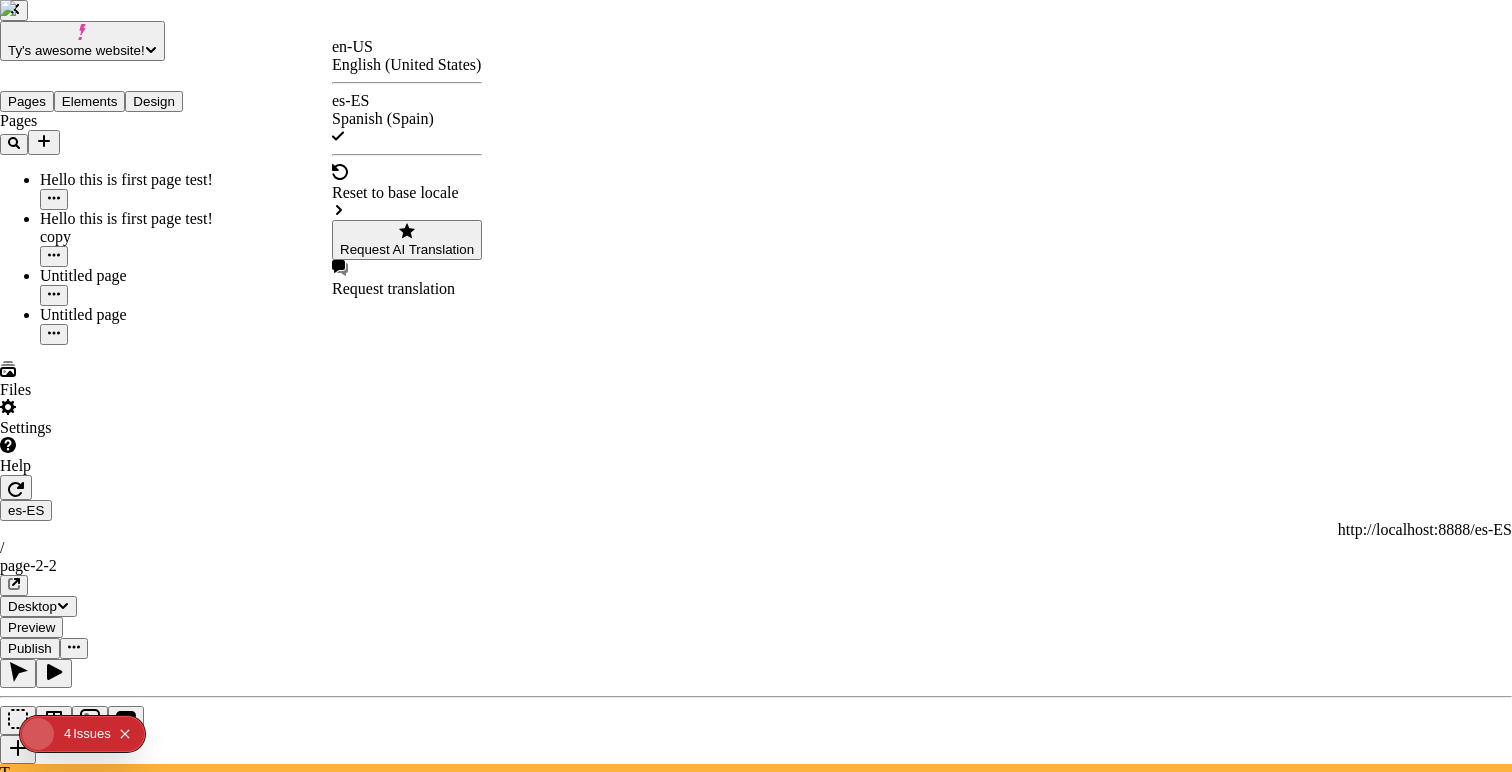click on "Ty's awesome website! Pages Elements Design Pages Hello this is first page test! Hello this is first page test! copy Untitled page Untitled page Files Settings Help es-ES http://localhost:8888/es-ES / page-2-2 Desktop Preview Publish T Font Control Demoadsasdasdasdas Width 100 Margin 0 0 Font w/o variant w/o default Select a font Font w/ variant w/o default Select a font Select a font variant Font w/o variant w/ default Grenze Gotisch Font w/ variant w/ default Grenze Gotisch Bold  Text Oh! Will this become Spanish? Hopefully. en-US English (United States) es-ES Spanish (Spain) Reset to base locale Request AI Translation Request translation" at bounding box center [756, 1346] 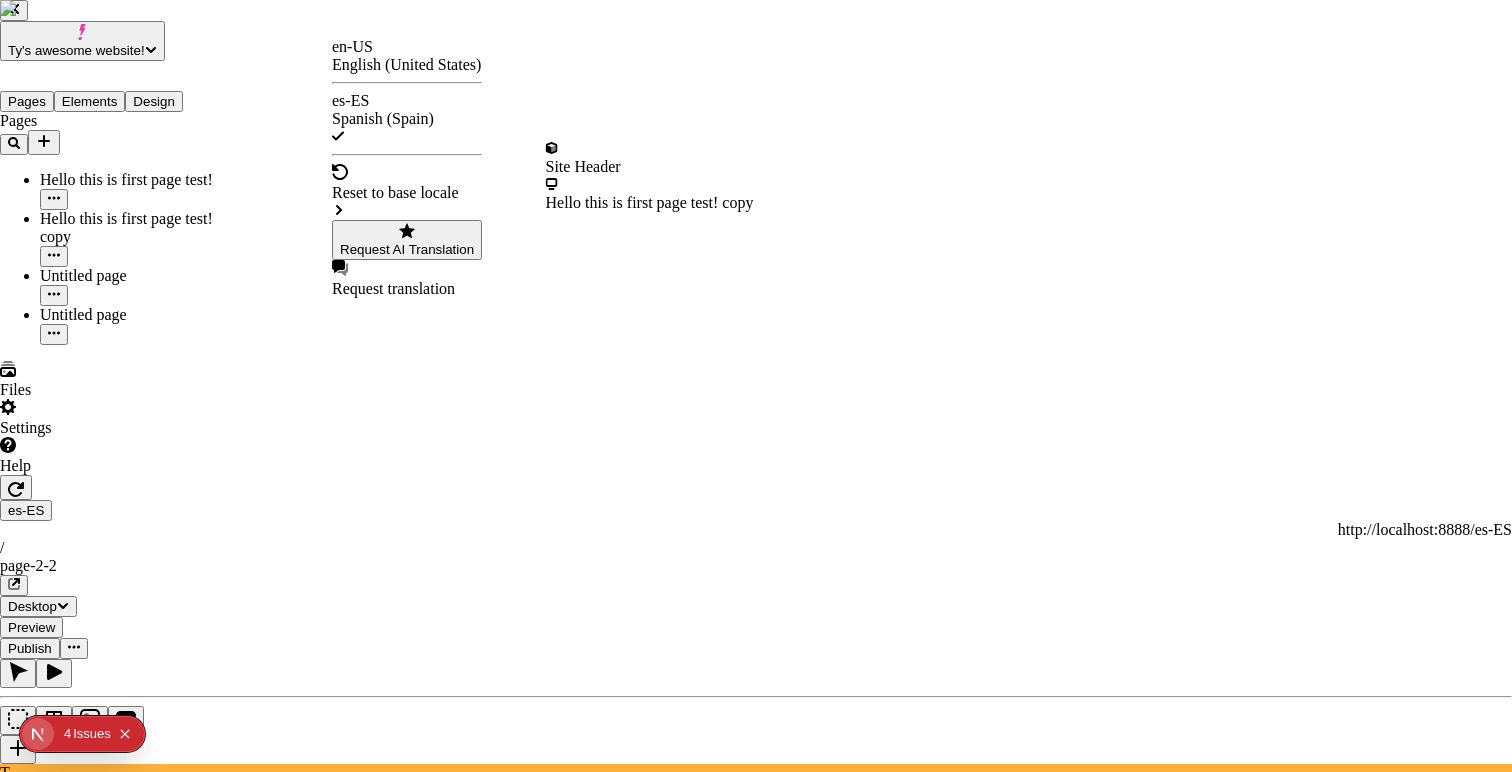 click on "Request AI Translation" at bounding box center [407, 249] 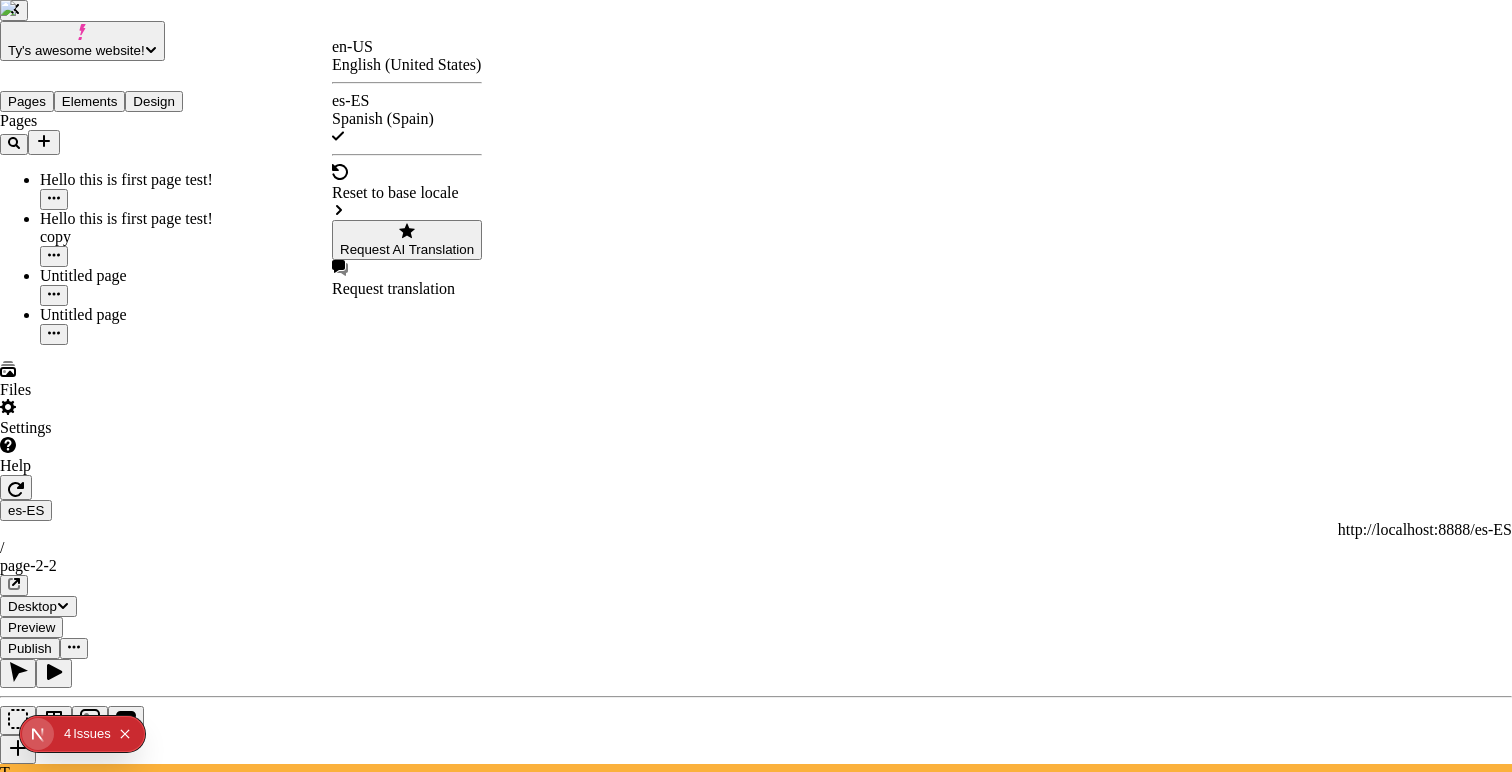 click on "Translate with AI This is a warning about using AI translation d8777beb-8cd6-5e05-b2d8-ef8b64a1b436 0 / 4  selected another test to see the indentation of the json! Hello world! This is so amazingly cool Makeswift is located in atlanta, a very hot city with peaches? bc6ef79c-00aa-479d-bc38-67906c39a38d 0 / 7  selected im a big apple in the little mango Oh! Will this become Spanish? Hopefully. editable still! youtube! This is a small description inside a fictional product card that would translate if I were a real user! I am sorry AI, I believe in you and I hope you work for this demo! Translate me please! 0  of  11  strings selected Cancel Translate" at bounding box center (756, 2905) 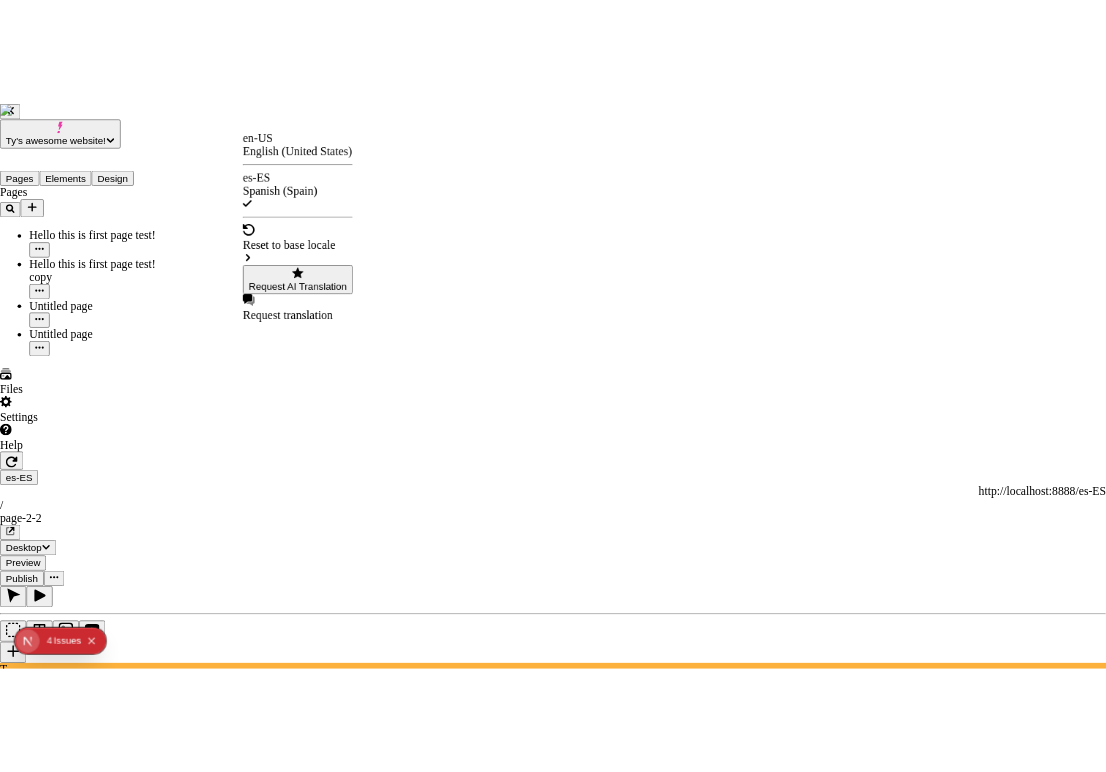 scroll, scrollTop: 0, scrollLeft: 0, axis: both 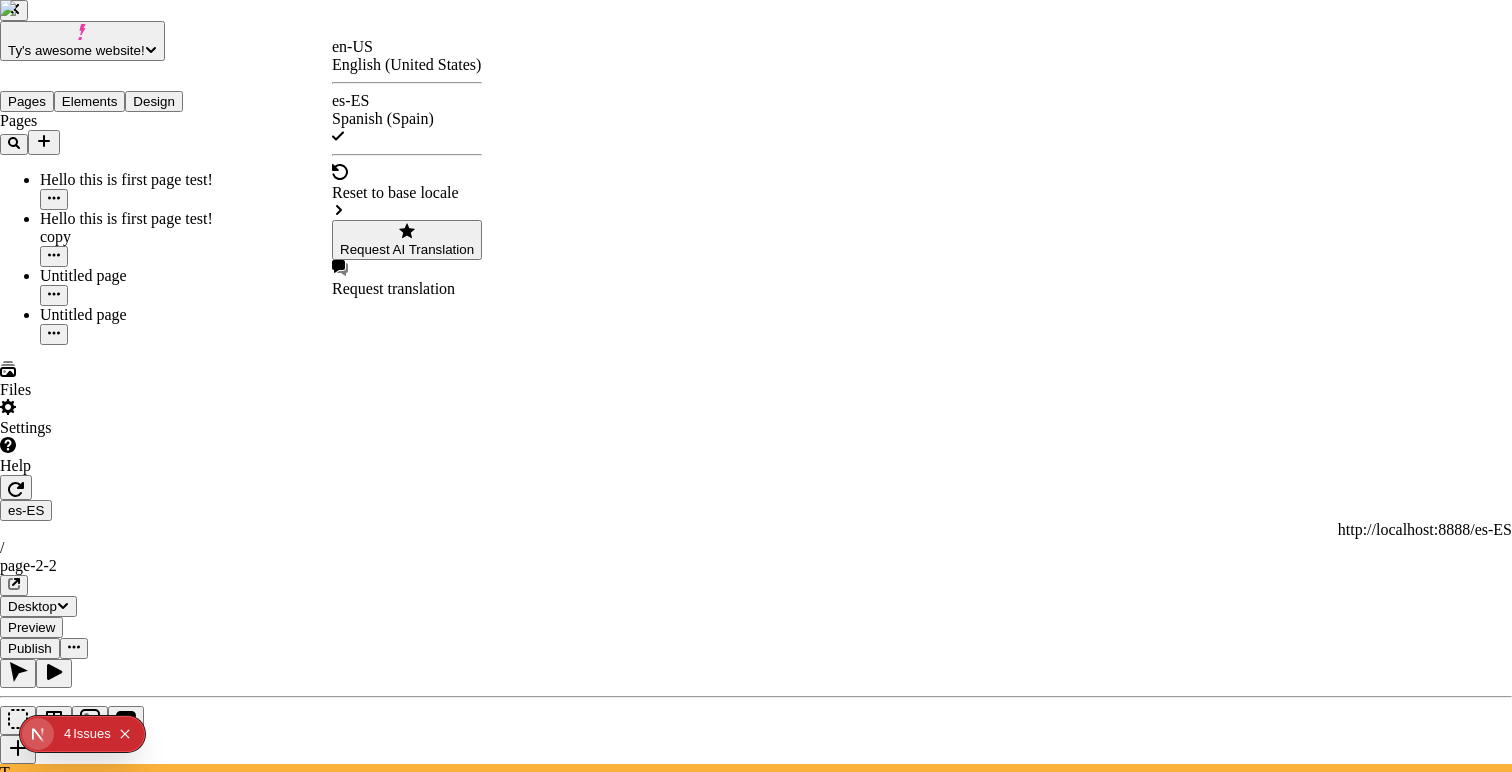 click on "Cancel" at bounding box center [29, 3094] 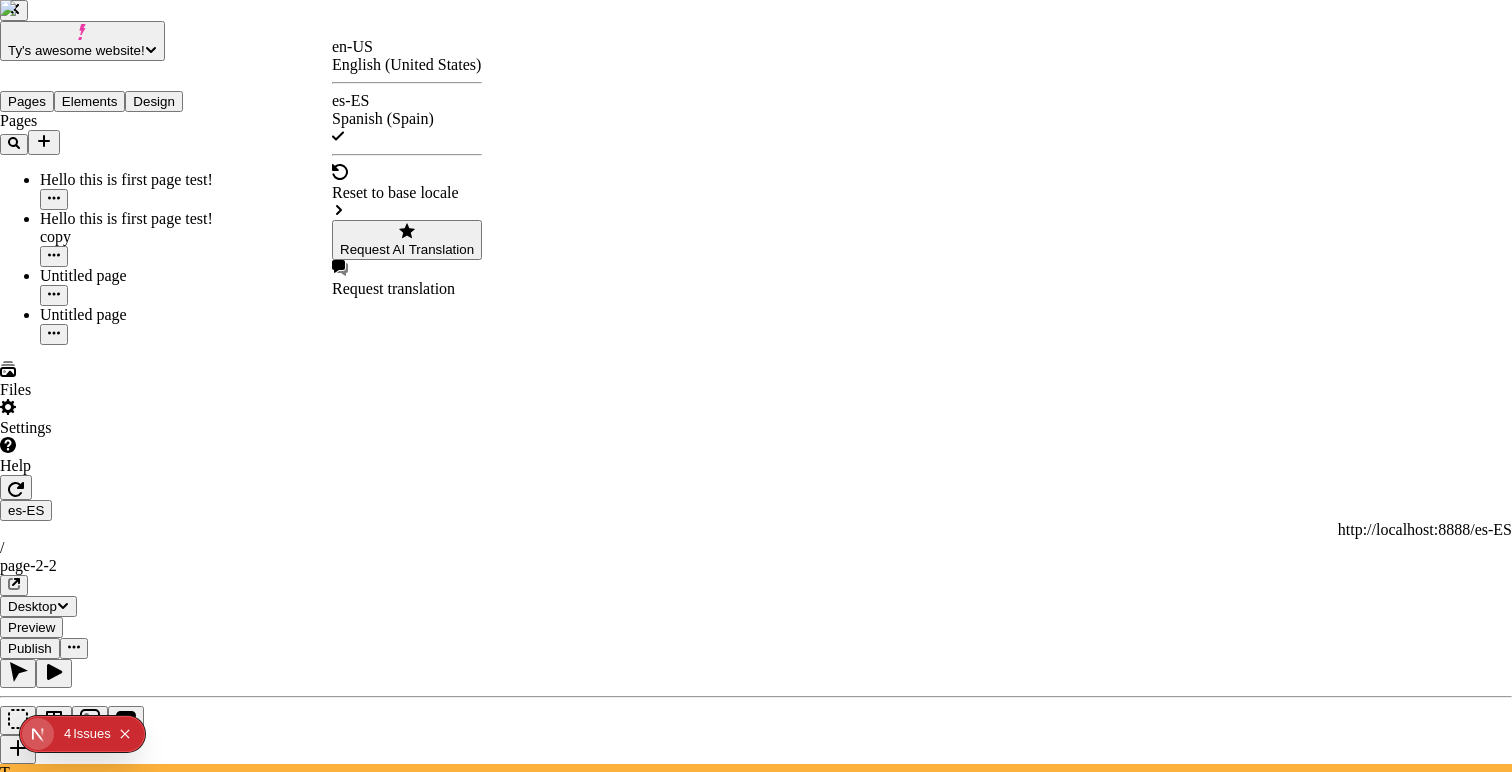 type 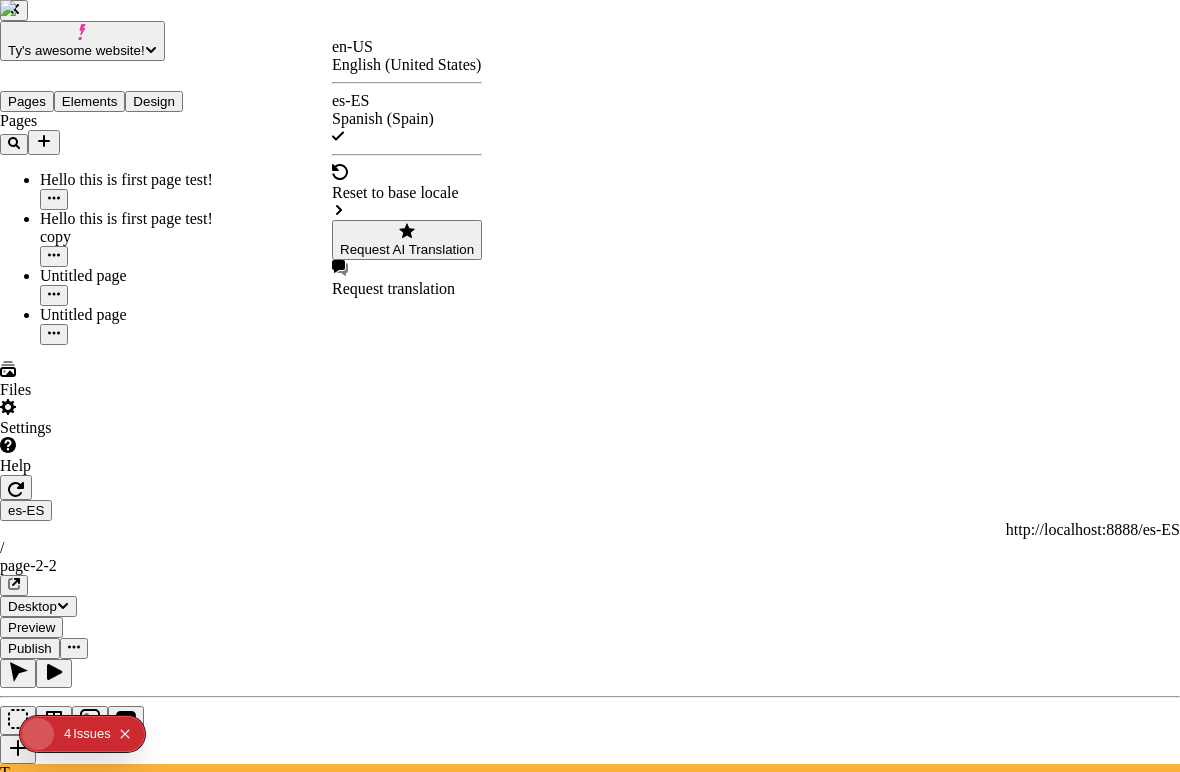 click on "Request AI Translation" at bounding box center (407, 249) 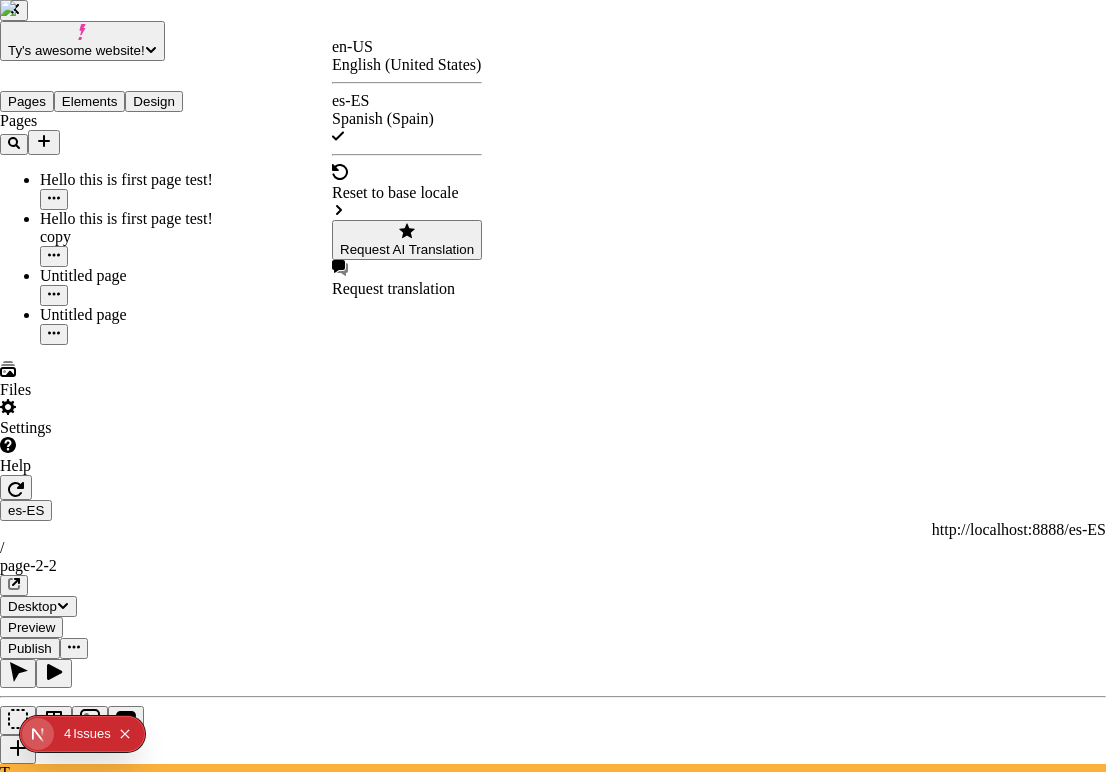 click 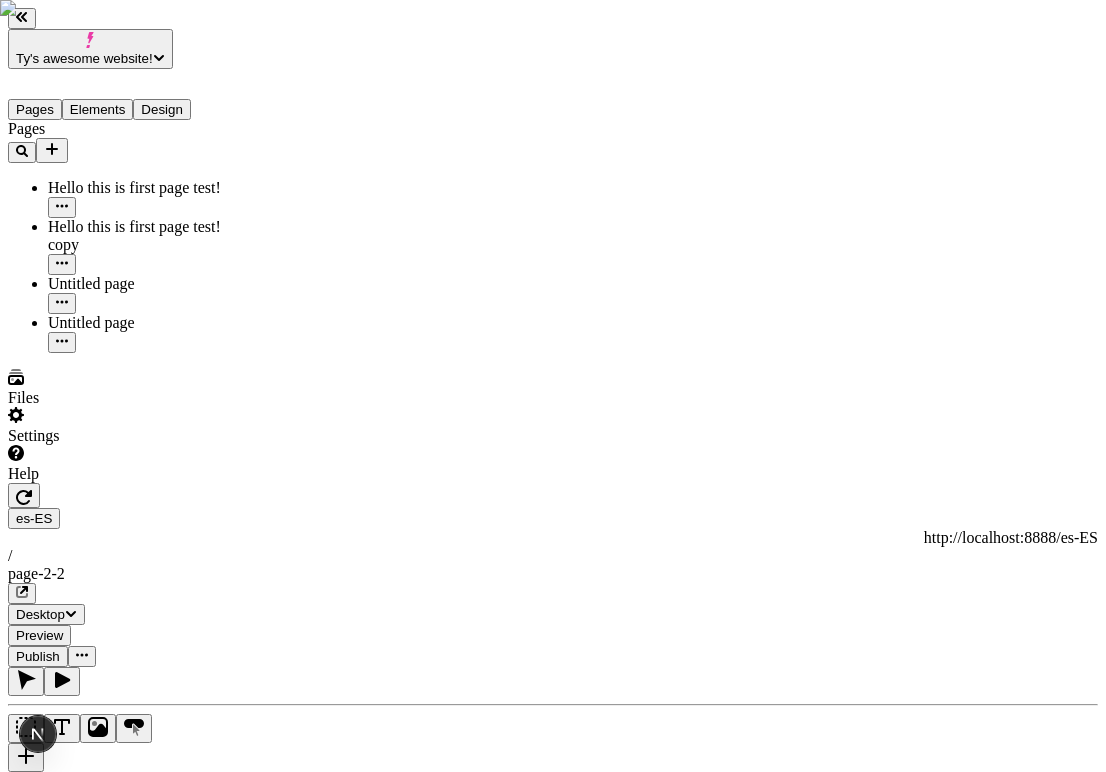click 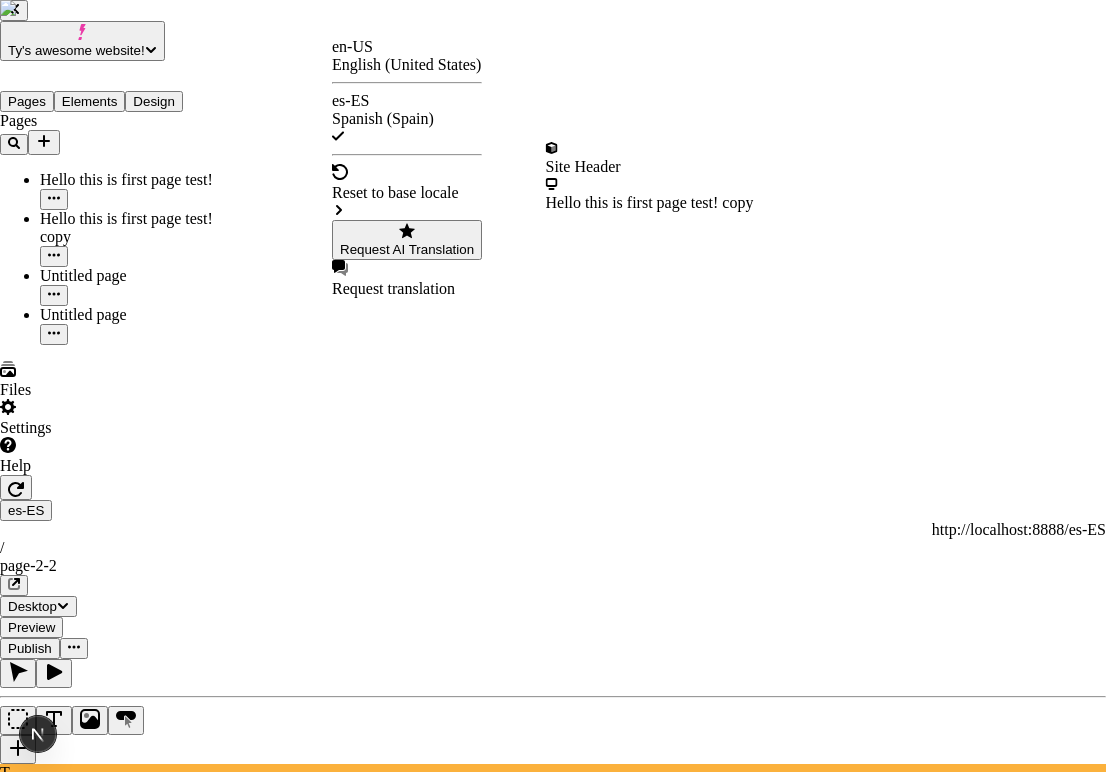 click on "Request AI Translation" at bounding box center [407, 249] 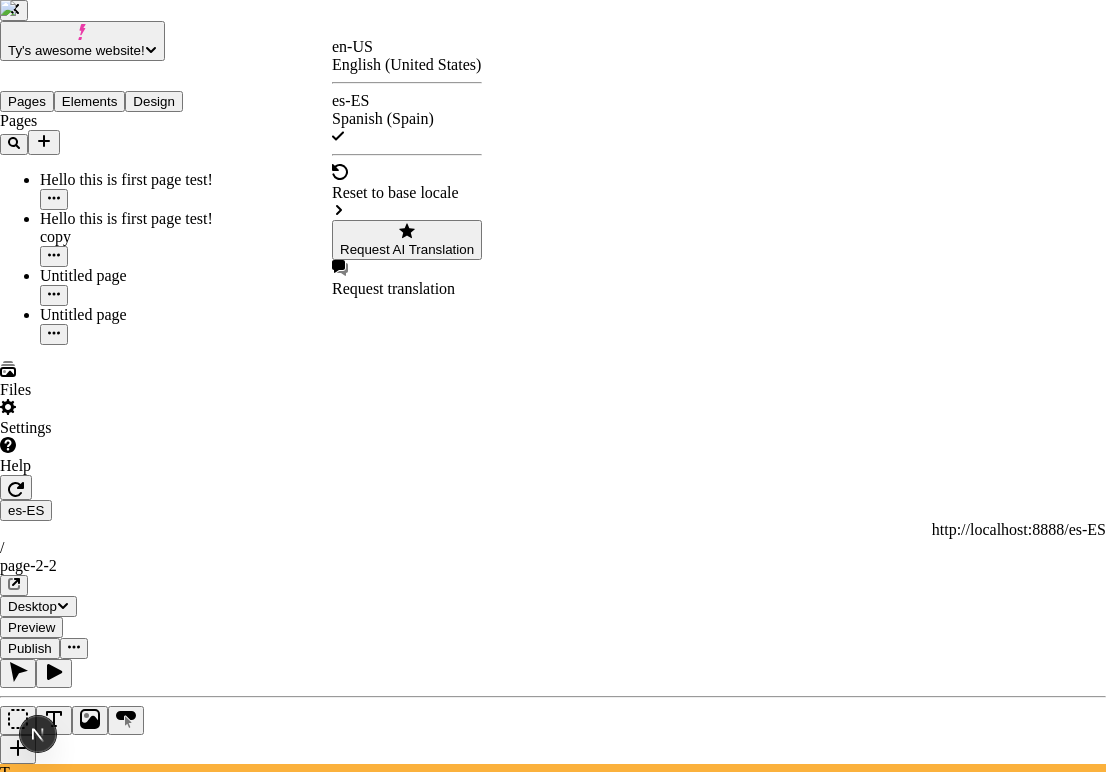 click at bounding box center [38, 2719] 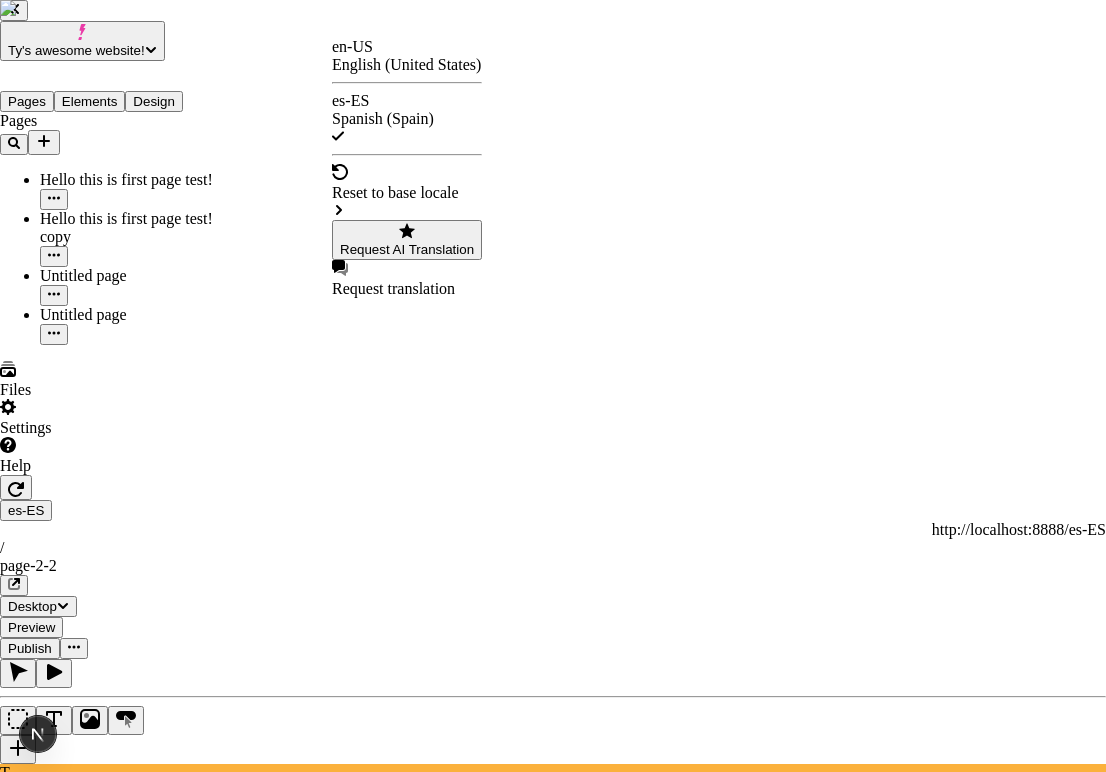 checkbox on "false" 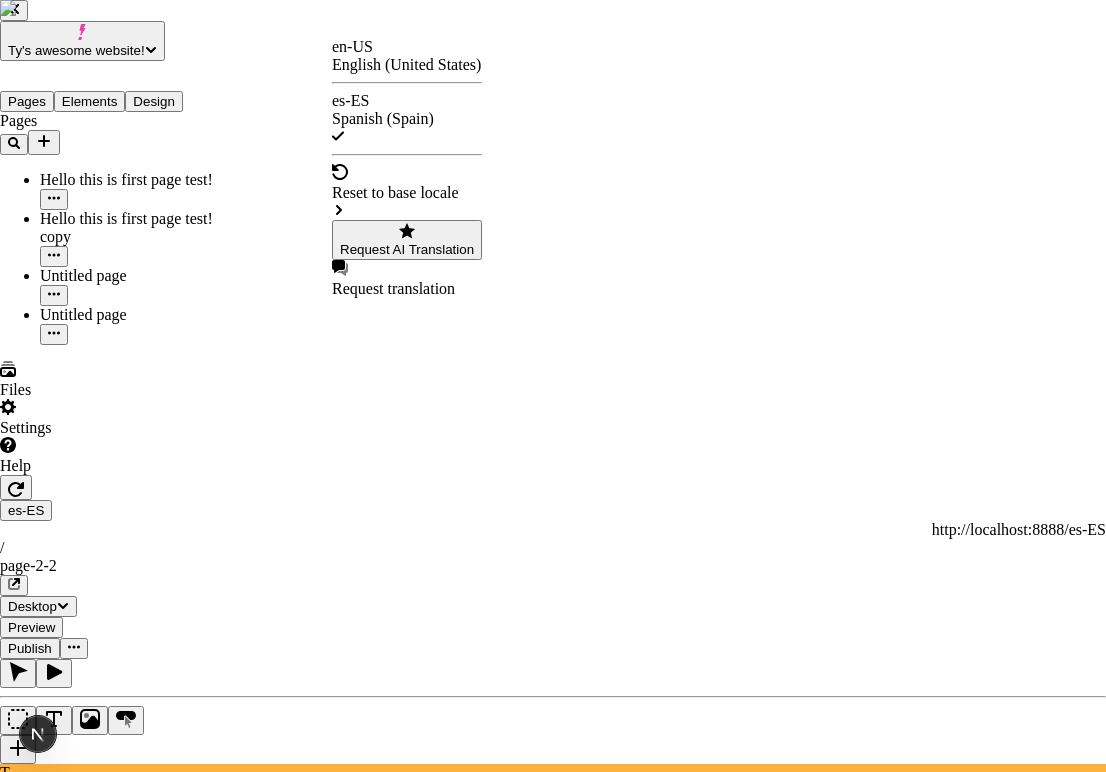 checkbox on "true" 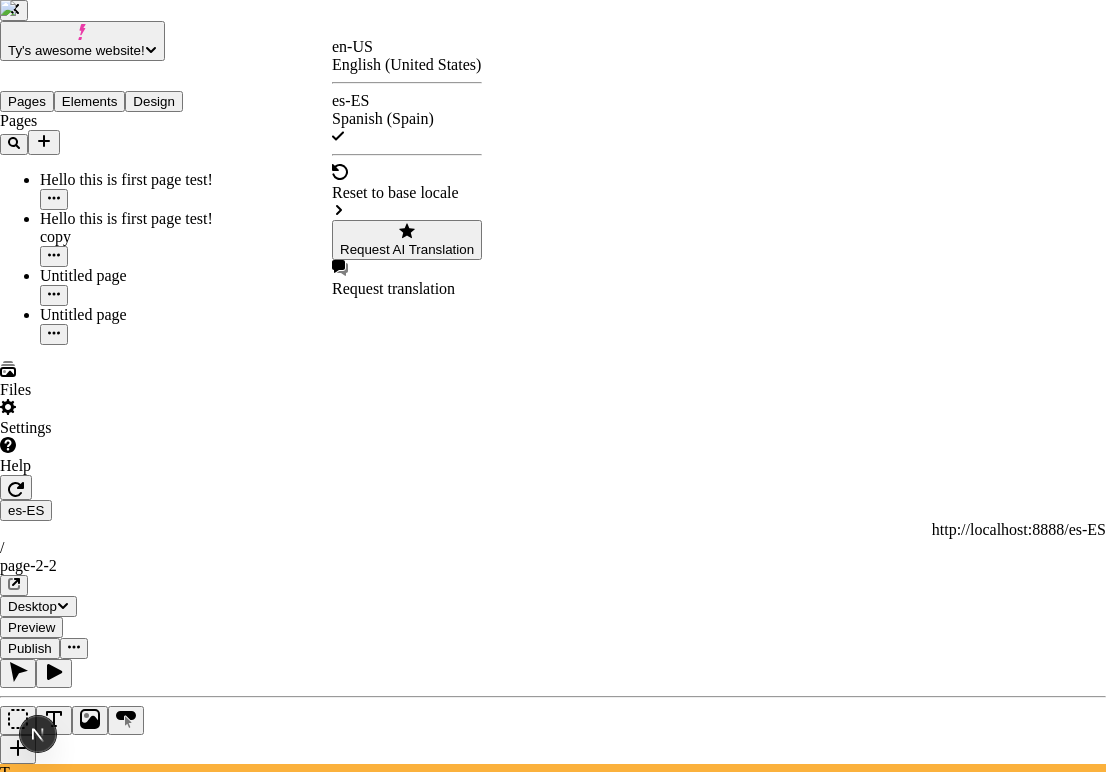 checkbox on "true" 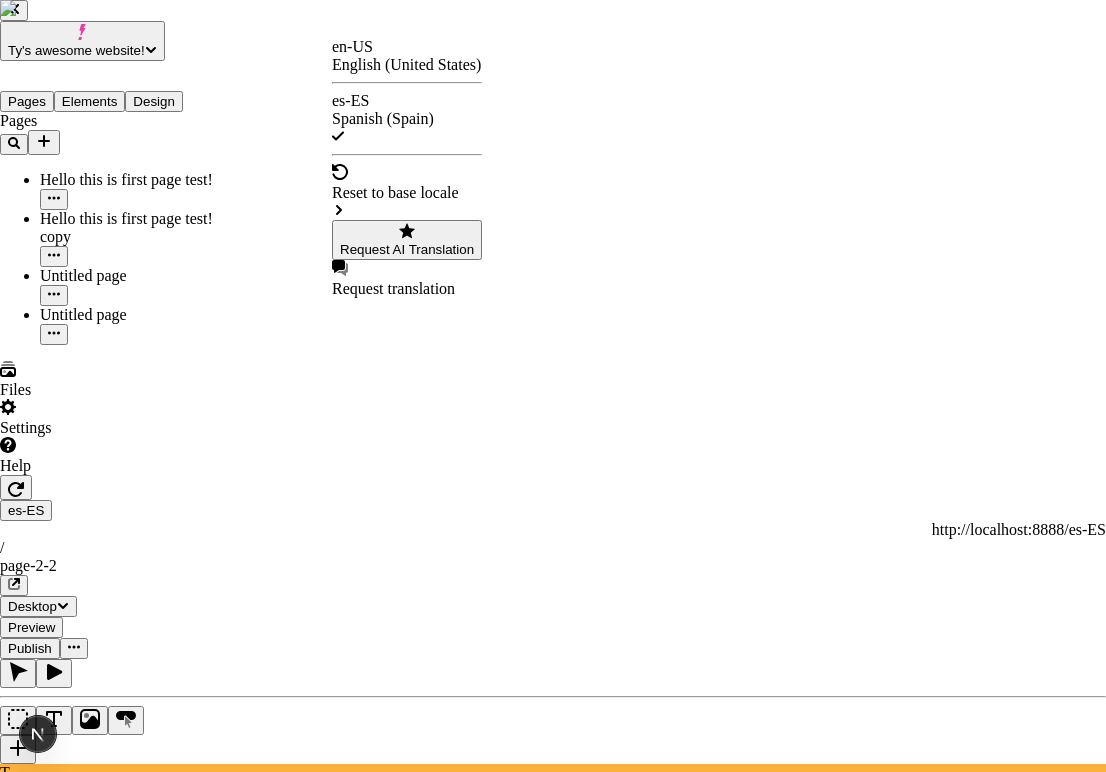 click at bounding box center [38, 2719] 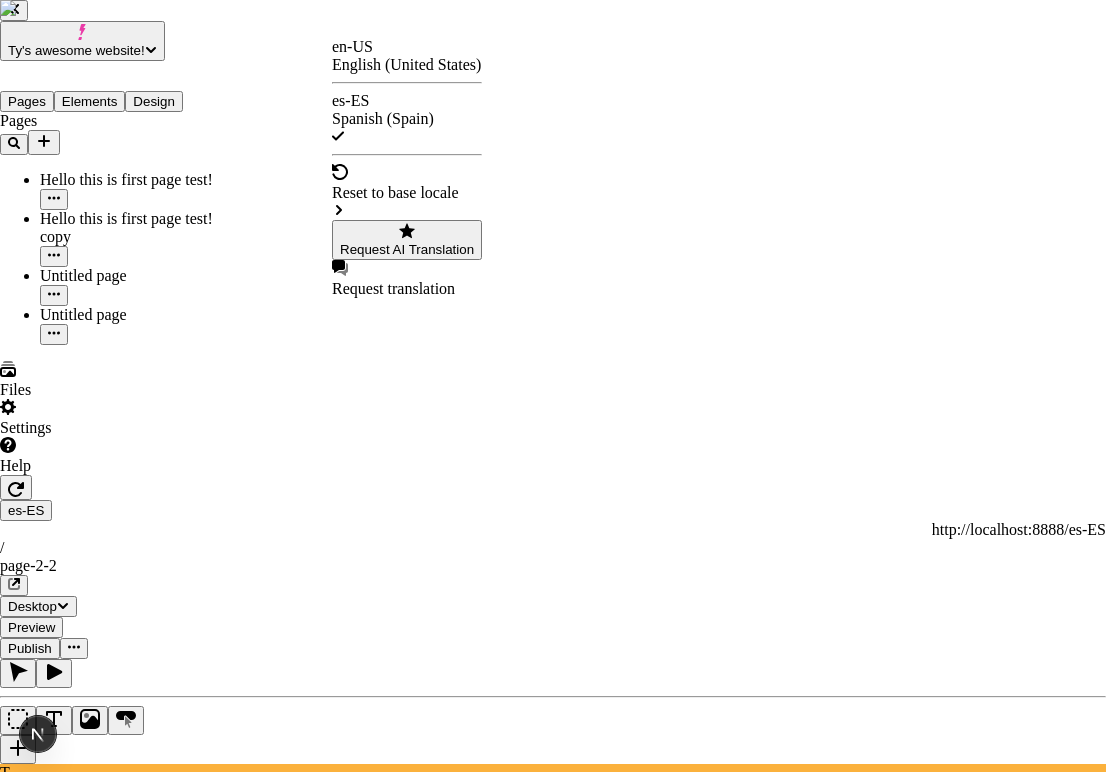 checkbox on "false" 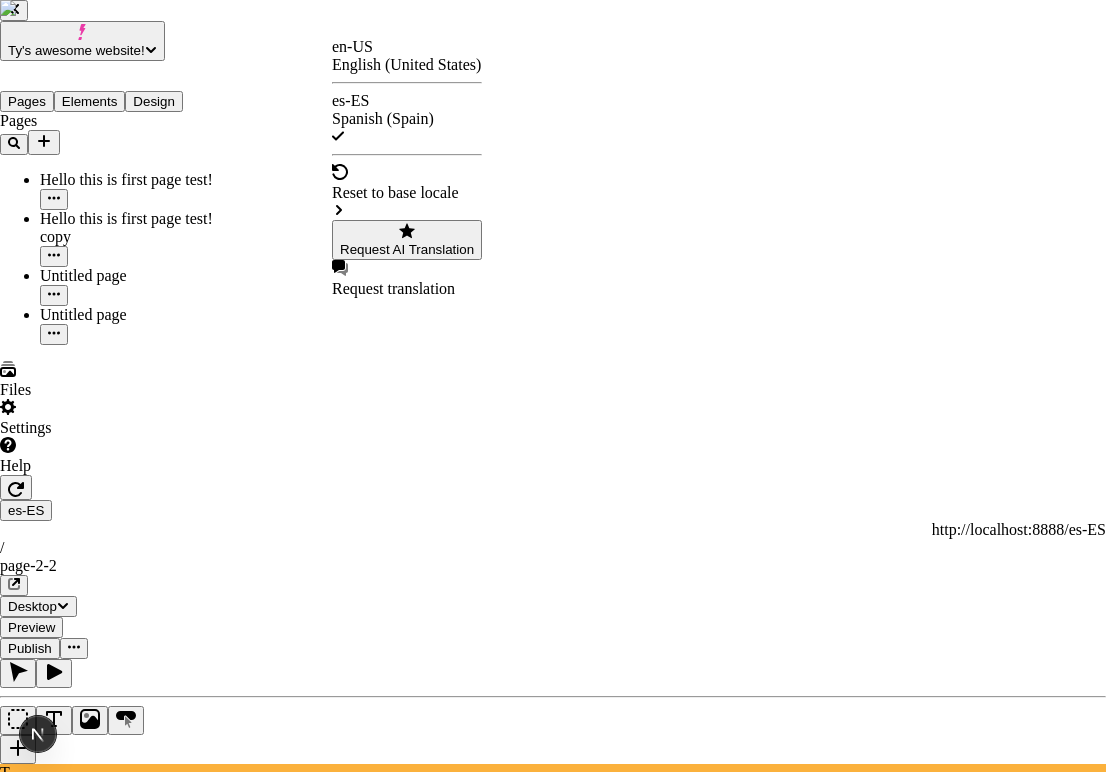click 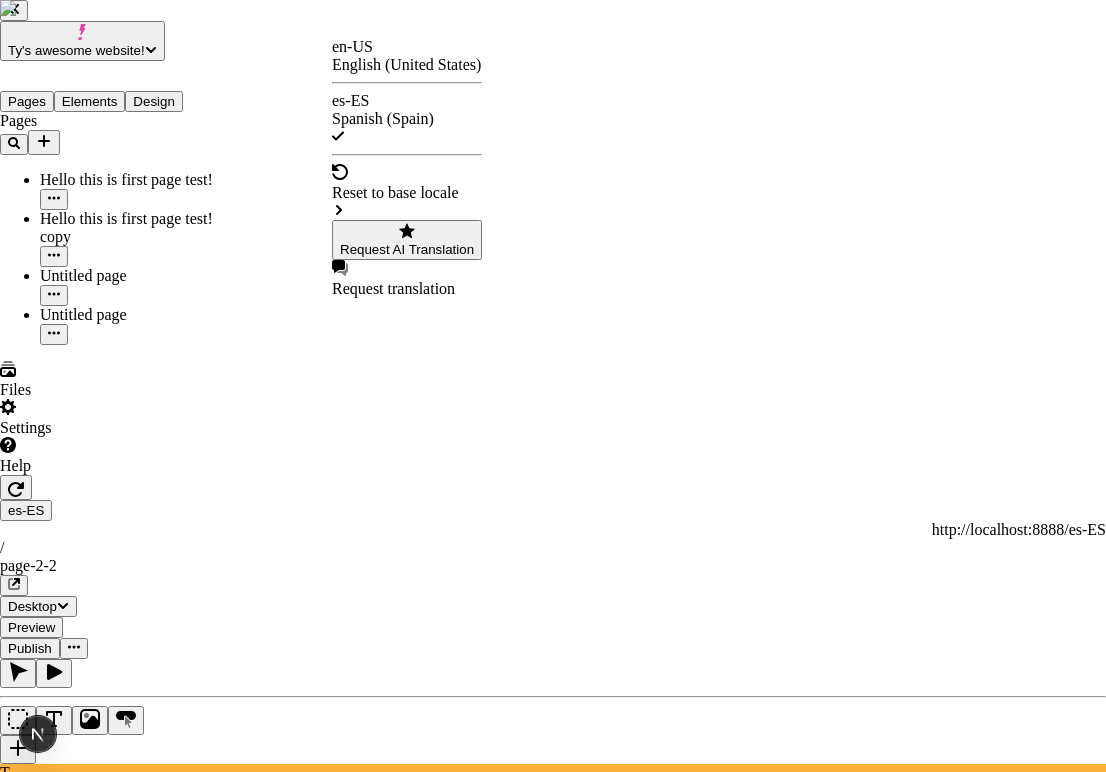 click at bounding box center (38, 2741) 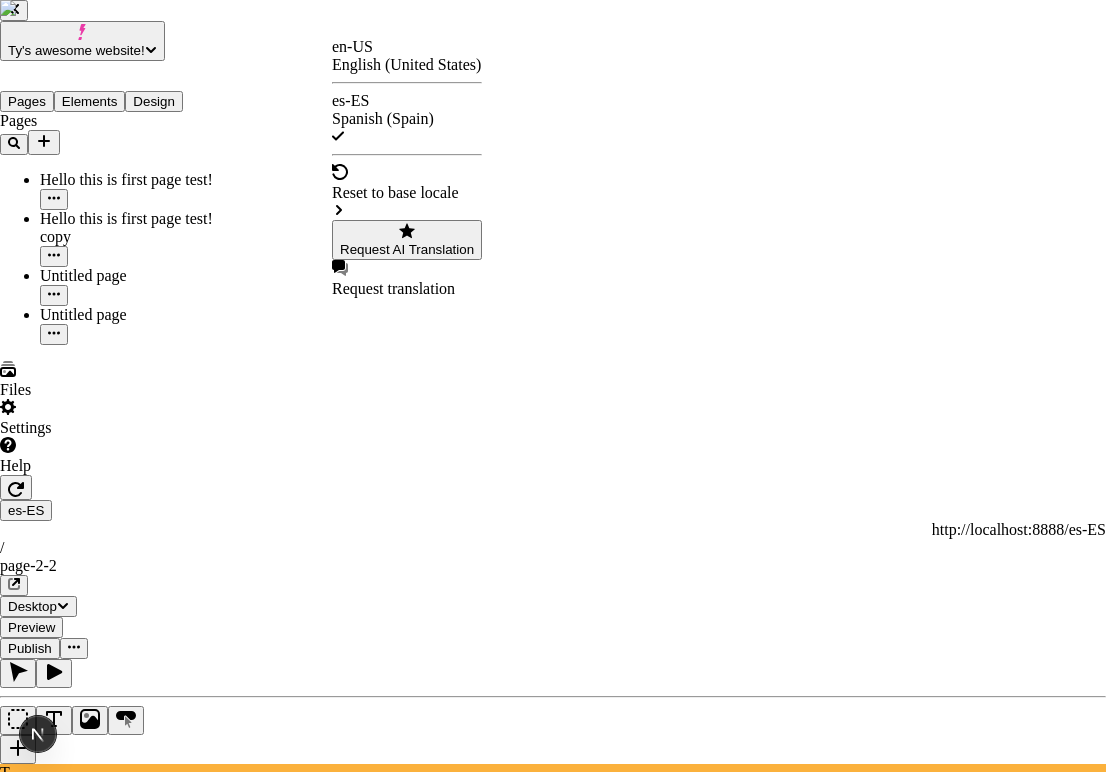 click 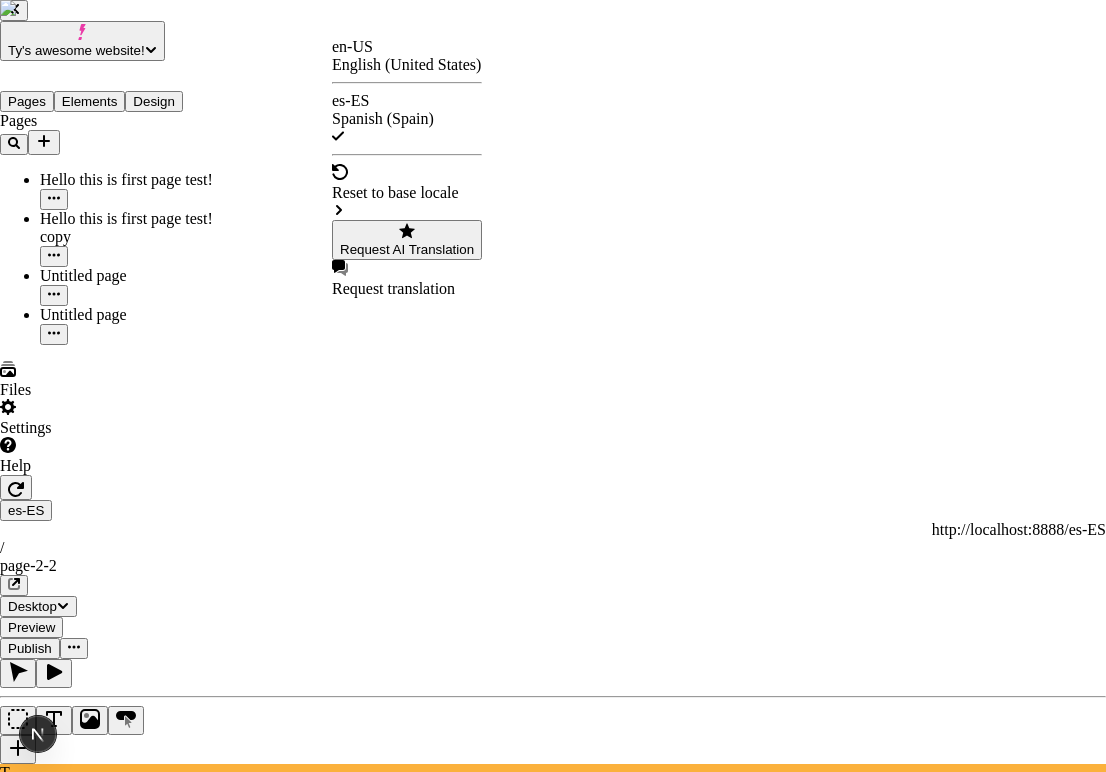 click at bounding box center (14, 2743) 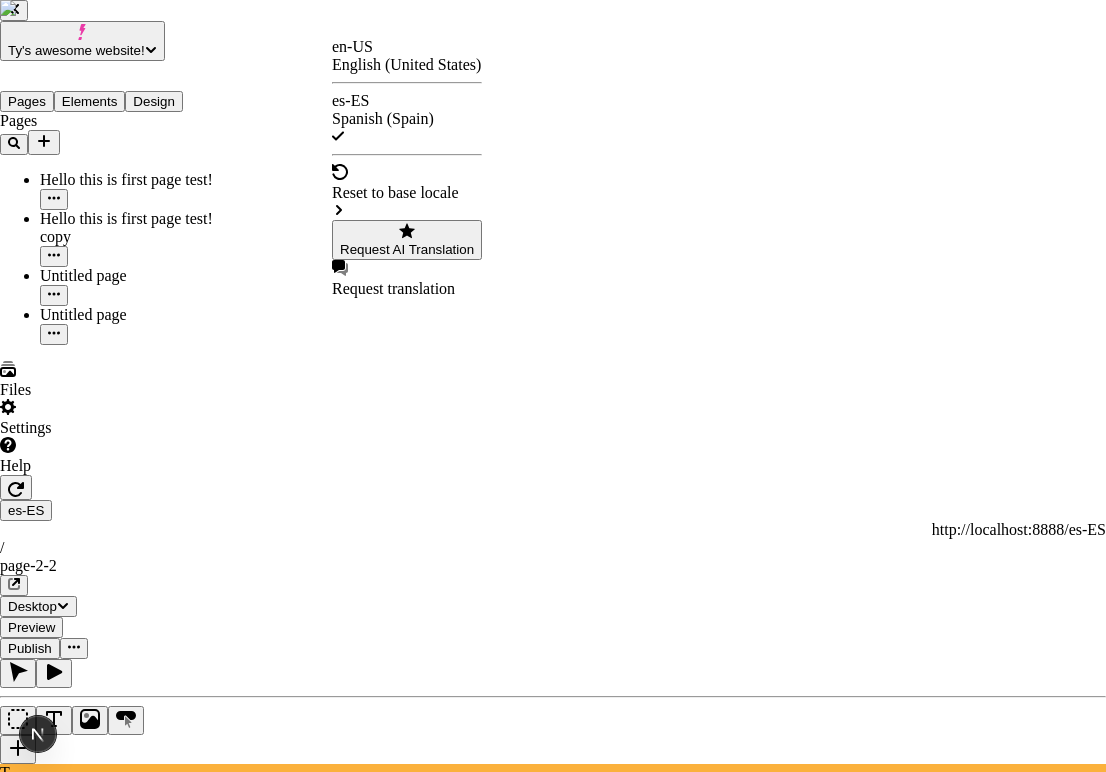 checkbox on "false" 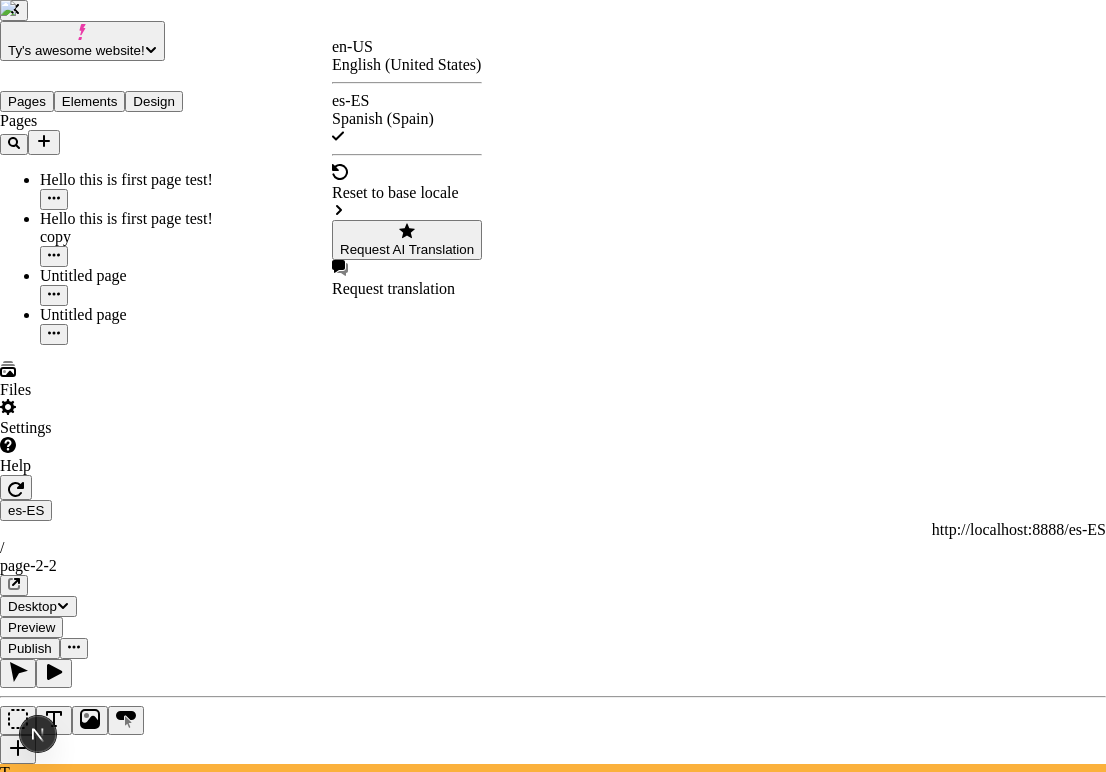 checkbox on "true" 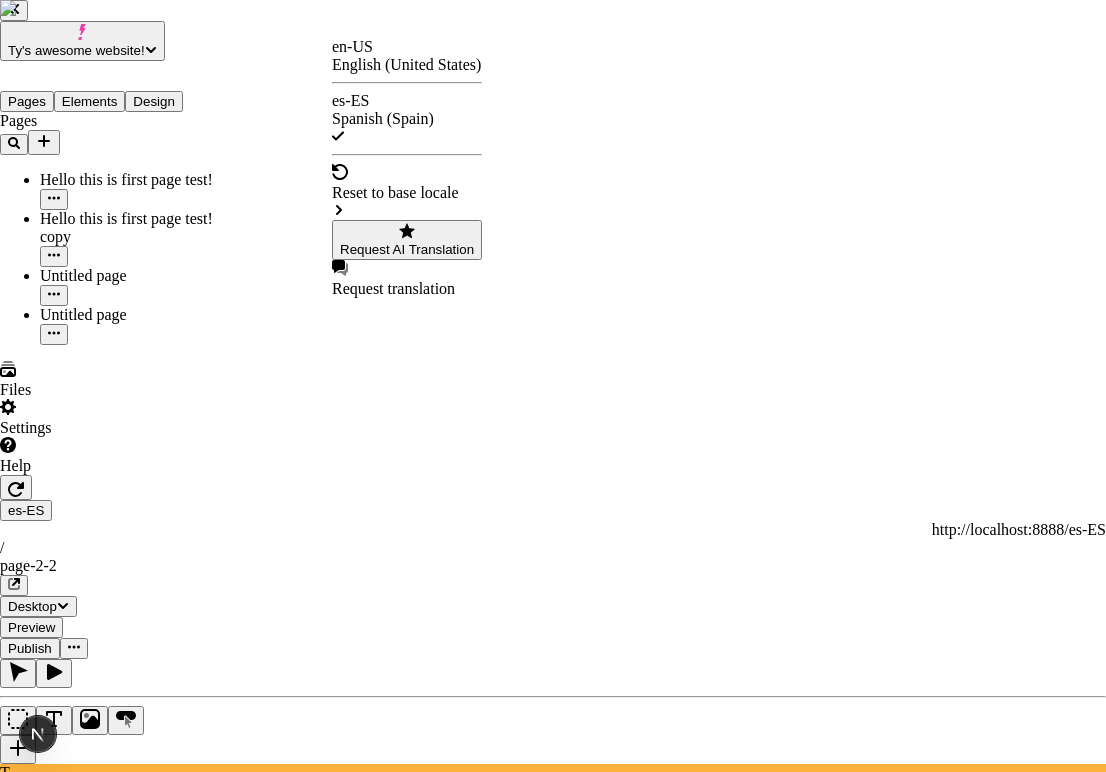 checkbox on "true" 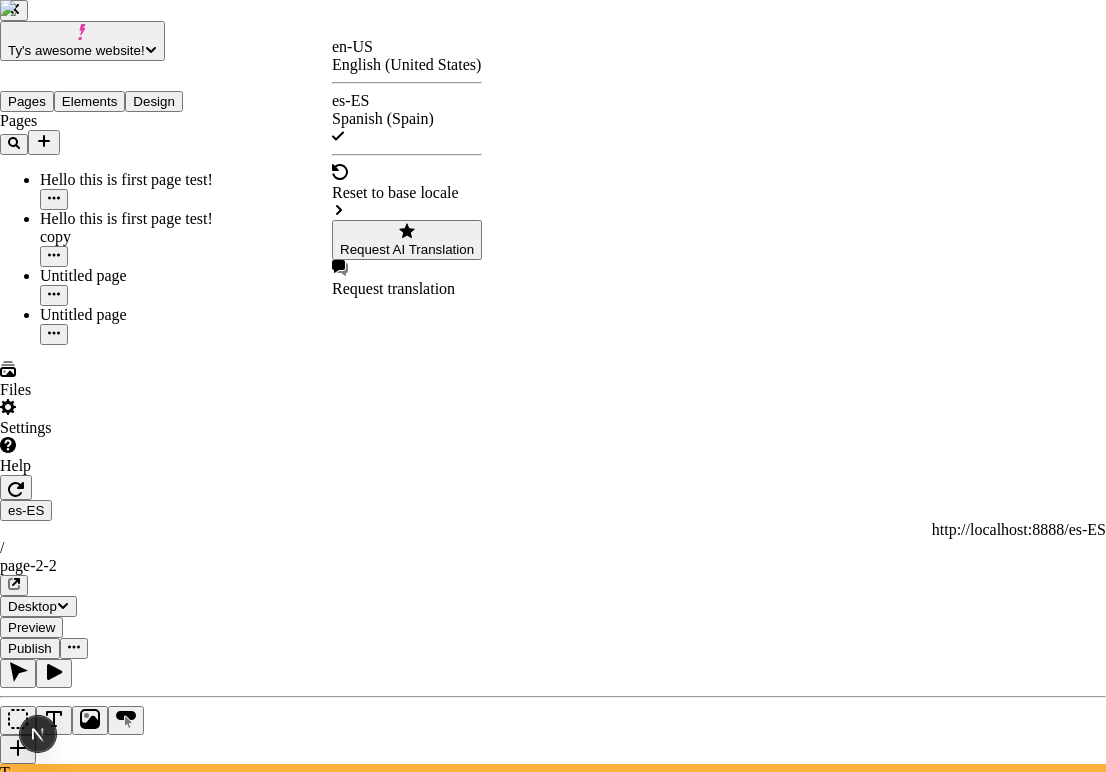 checkbox on "true" 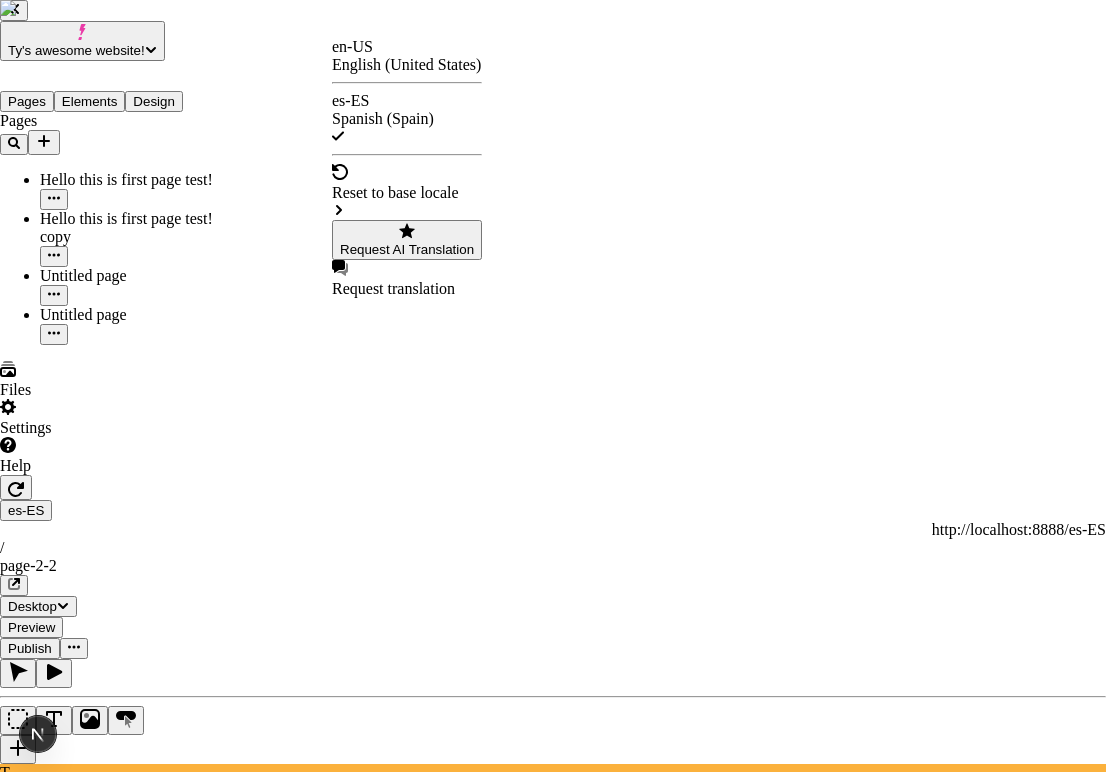 checkbox on "true" 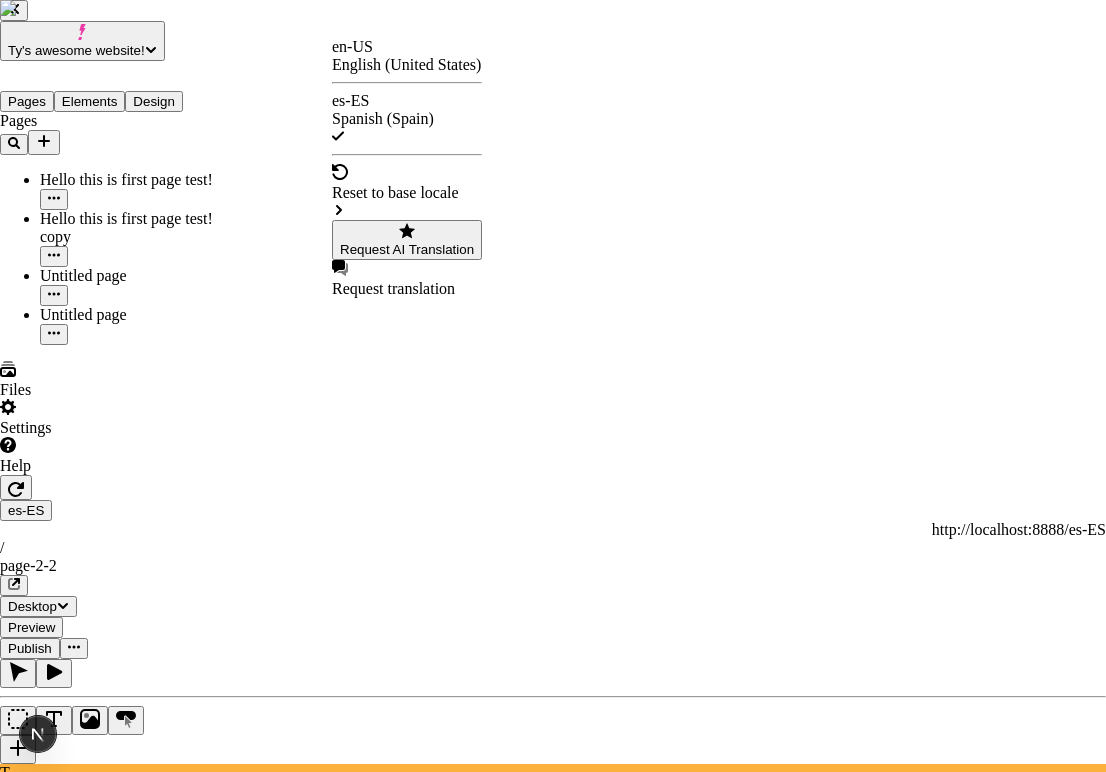 checkbox on "false" 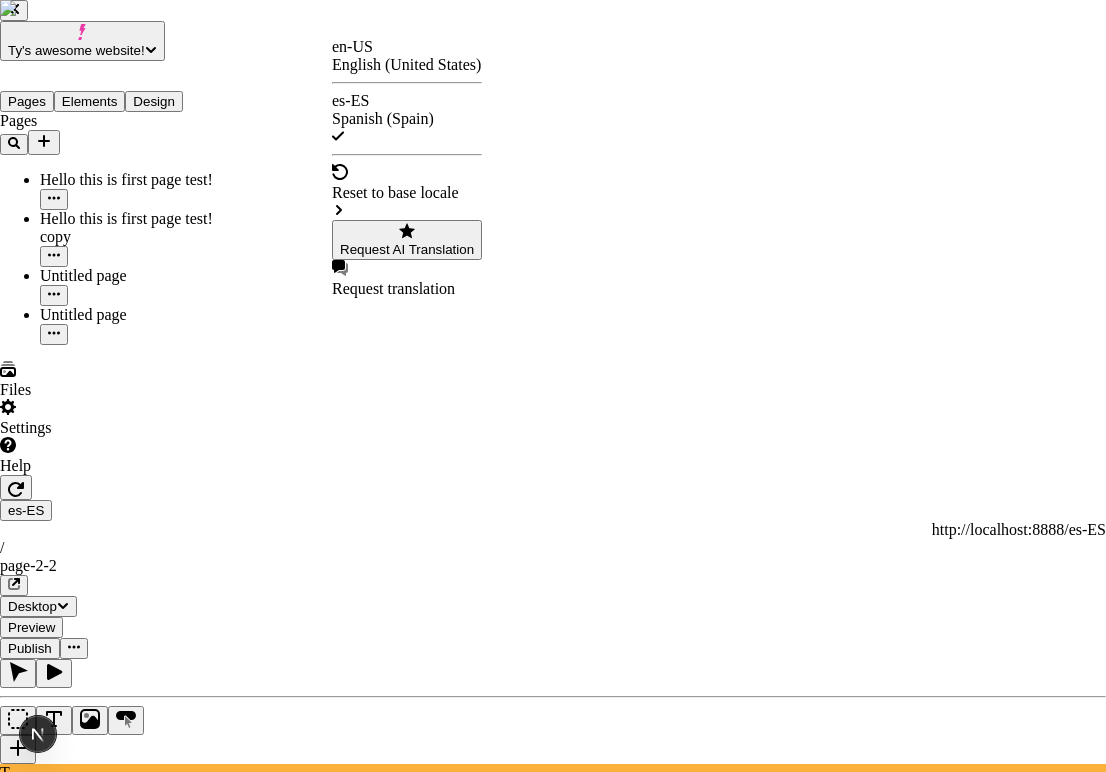 checkbox on "false" 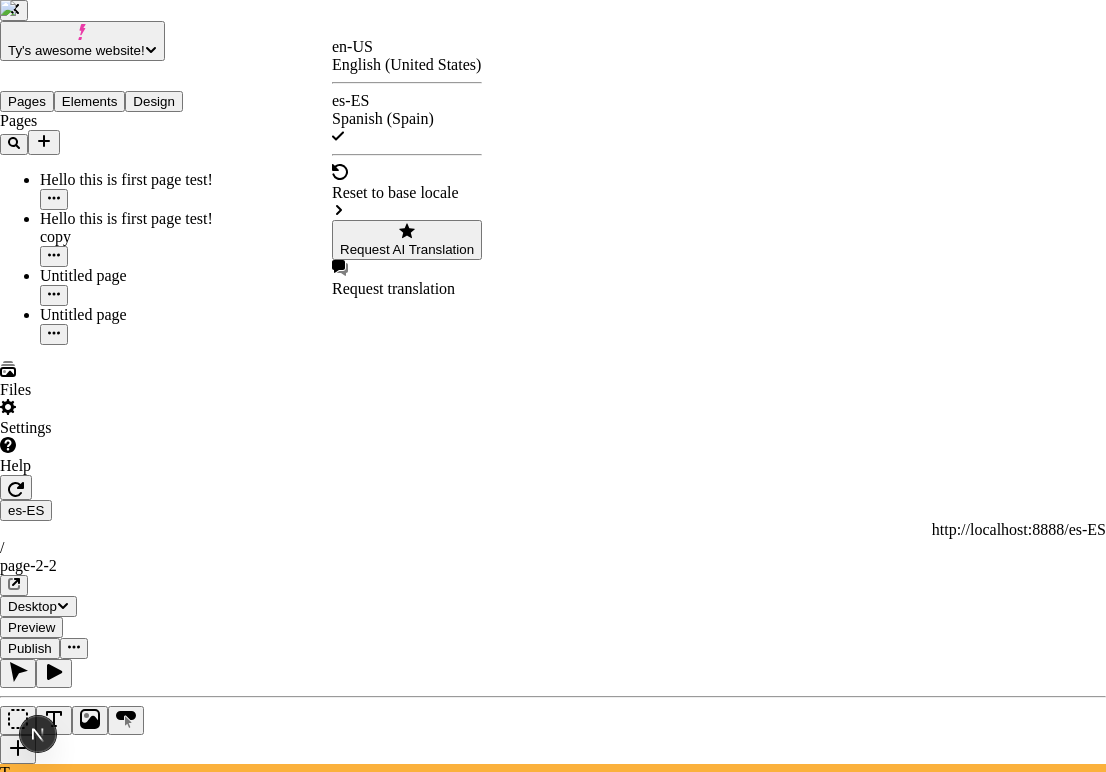 checkbox on "false" 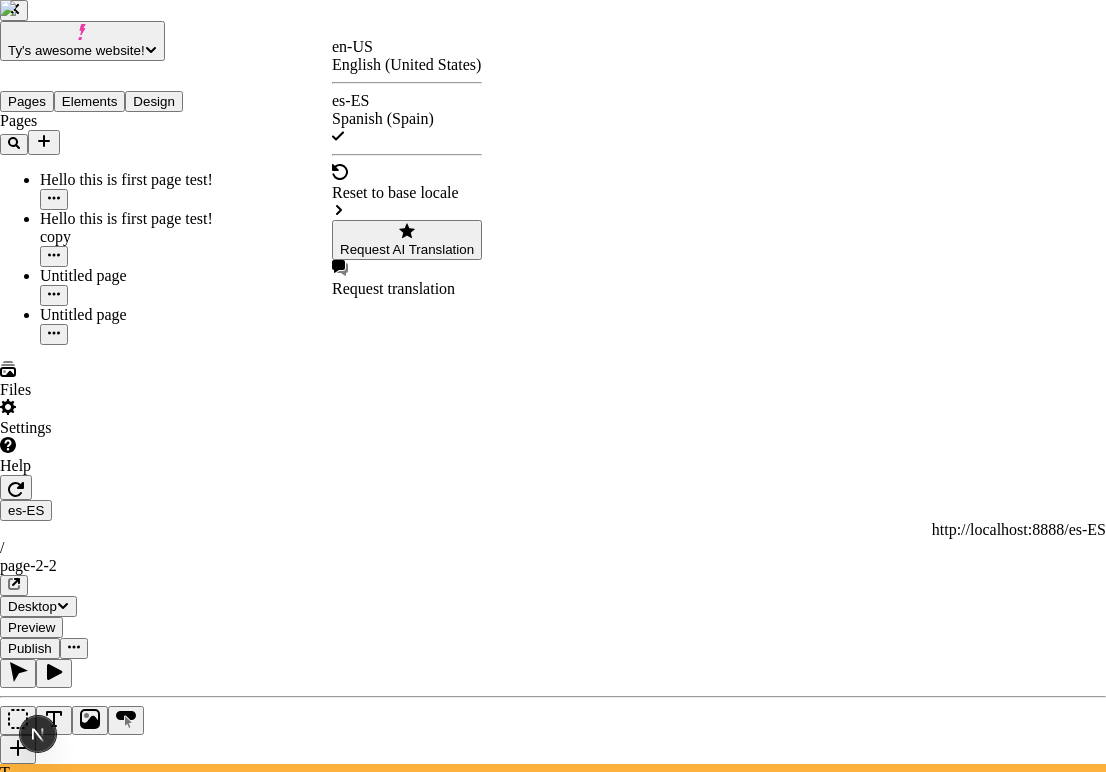 checkbox on "false" 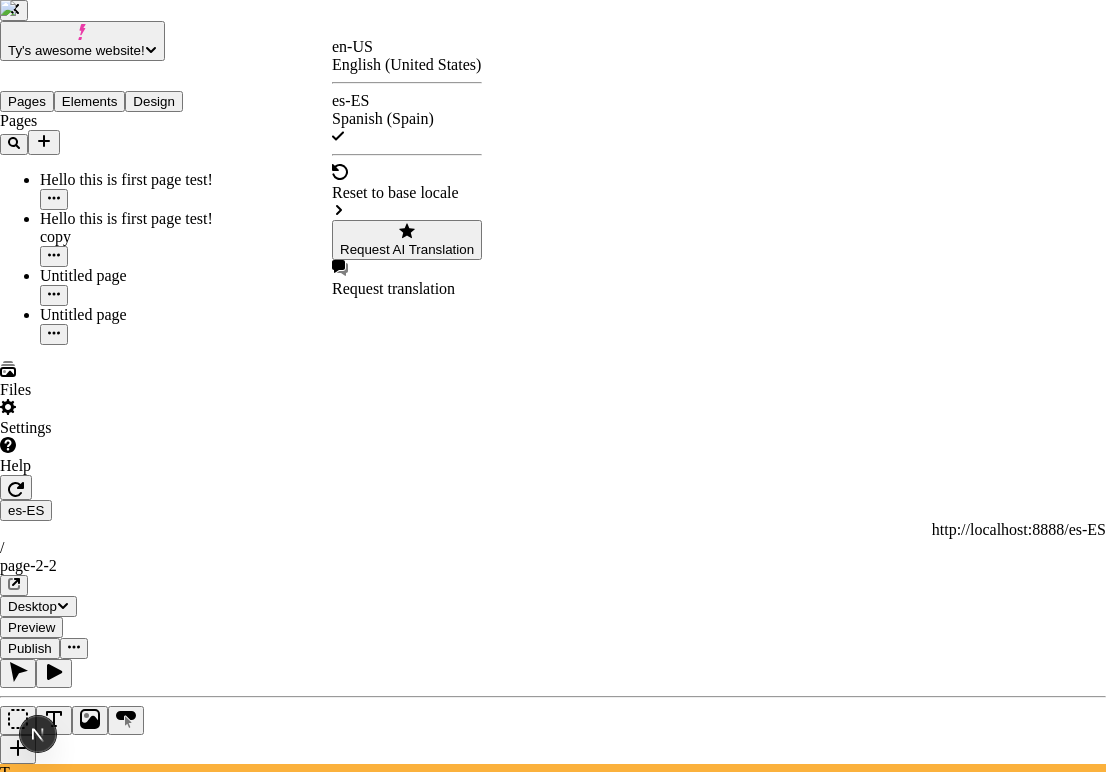 checkbox on "false" 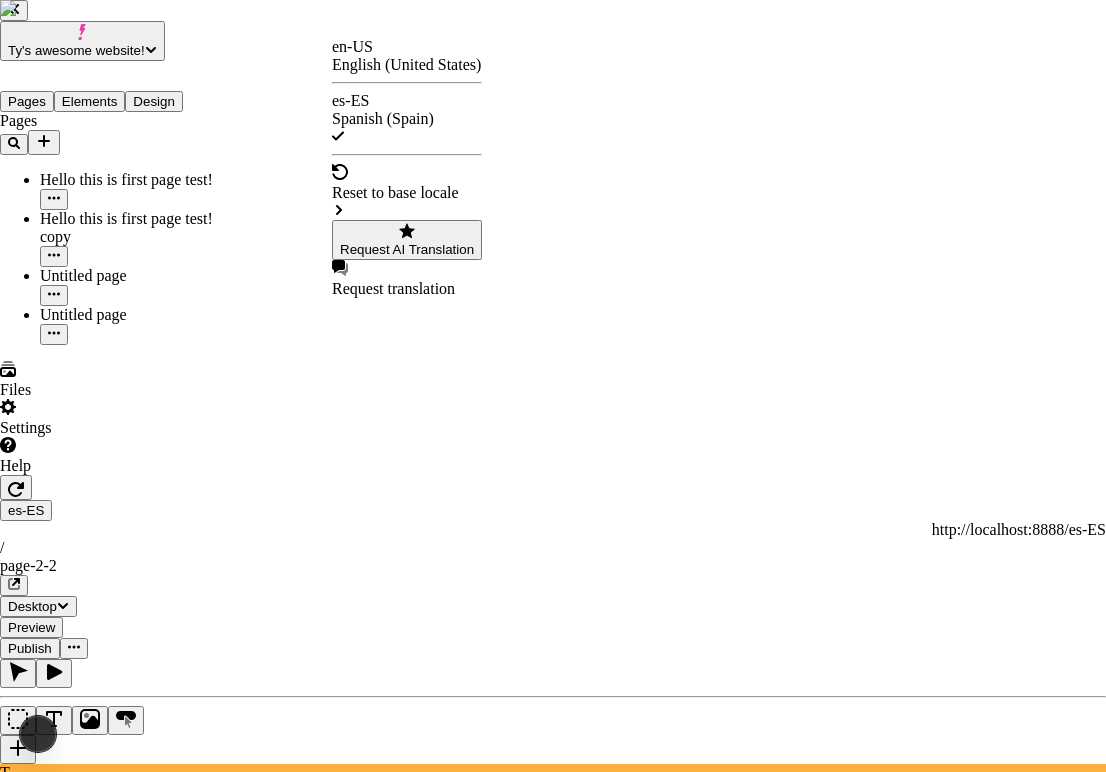 click 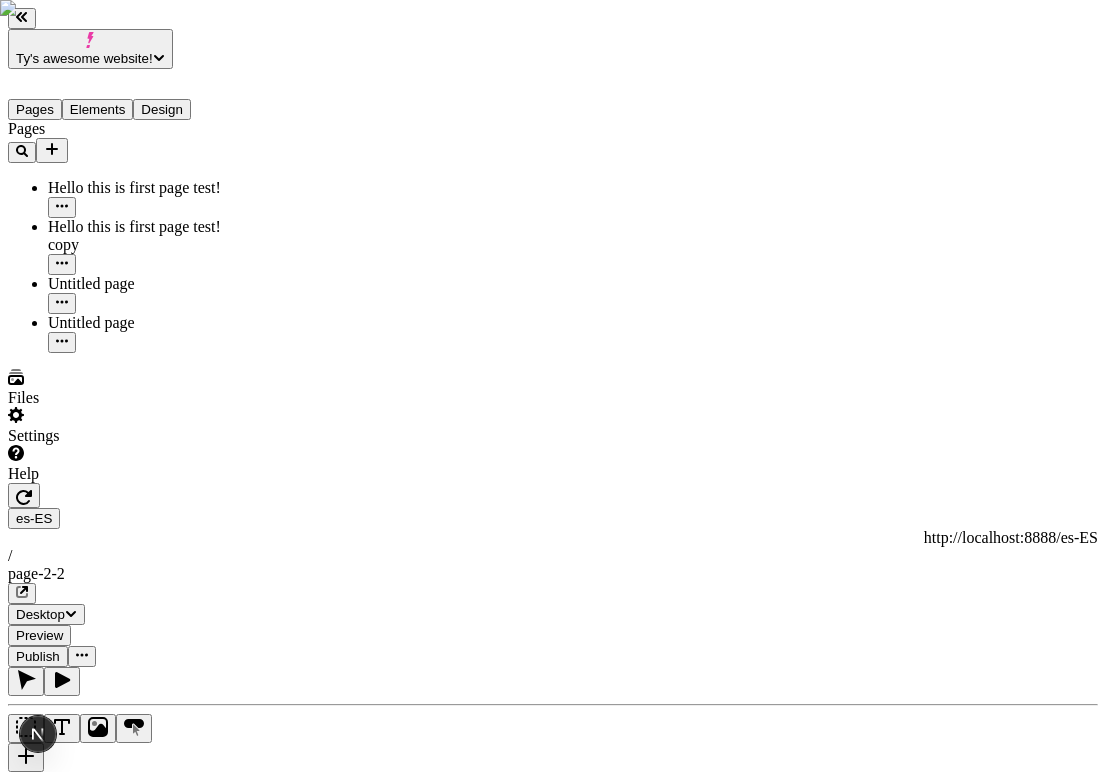 type 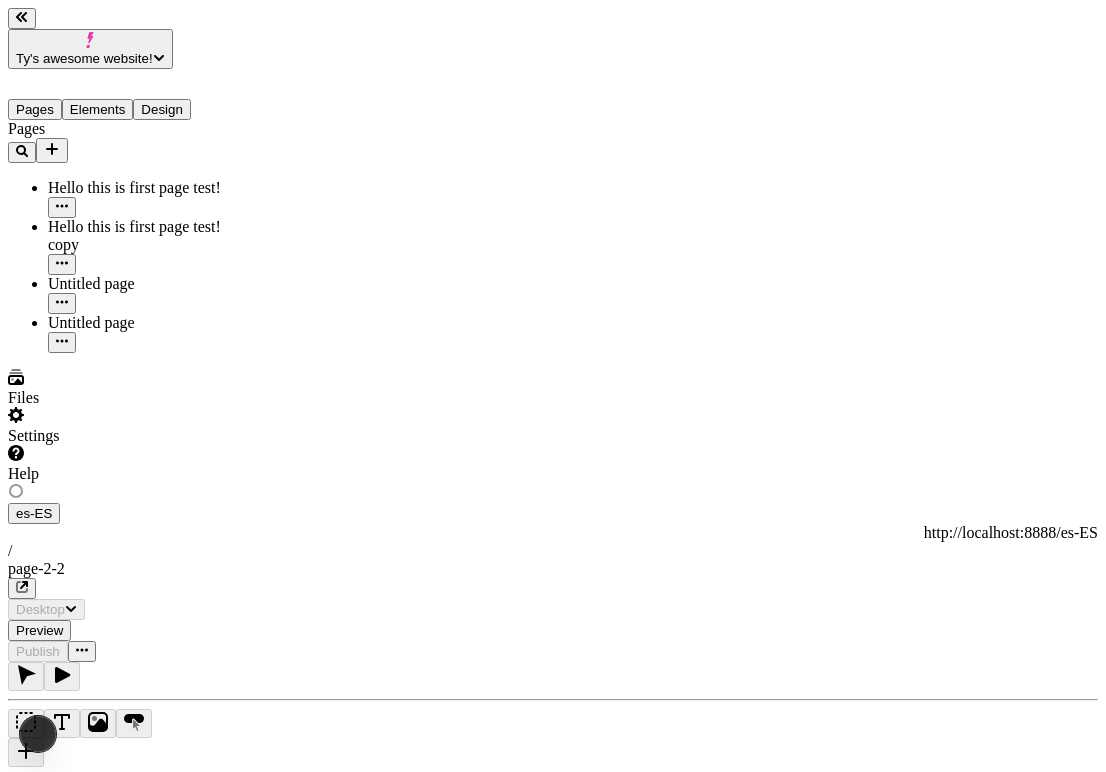 scroll, scrollTop: 0, scrollLeft: 0, axis: both 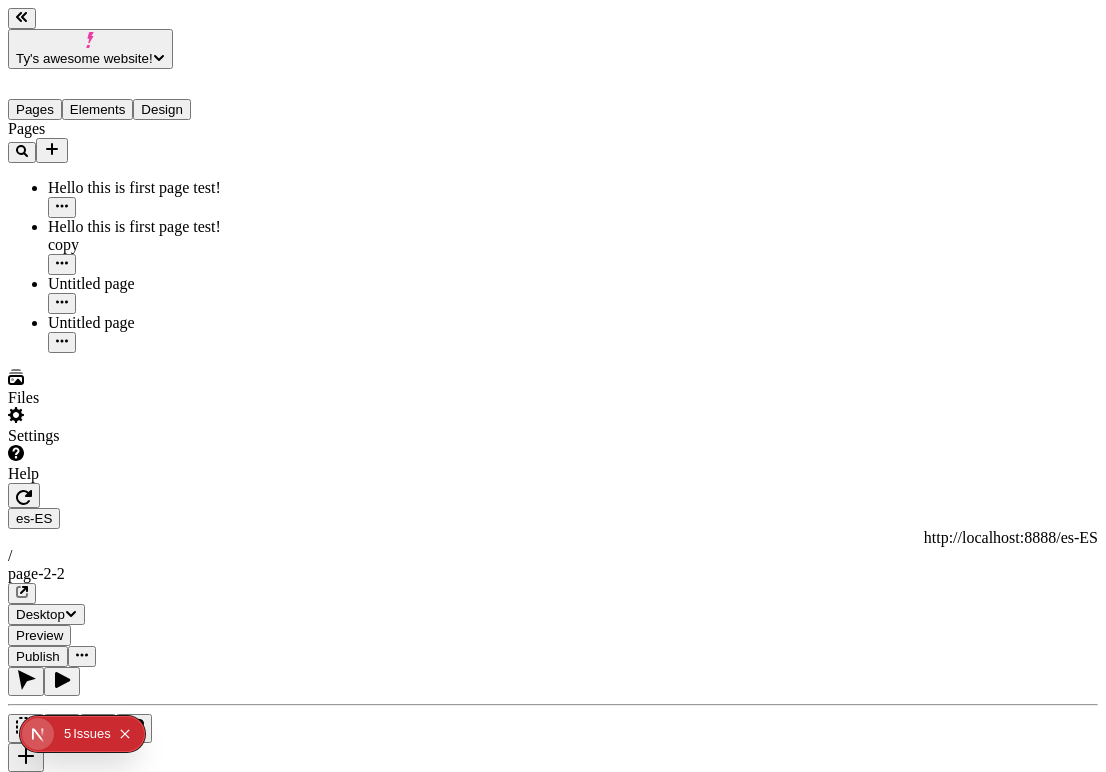 click on "Ty's awesome website! Pages Elements Design Pages Hello this is first page test! Hello this is first page test! copy Untitled page Untitled page Files Settings Help es-ES http://localhost:8888/es-ES / page-2-2 Desktop Preview Publish T Metadata Online Path /page-2-2 Title Description Social Image Choose an image Choose Exclude from search engines Canonical URL Sitemap priority 0.75 Sitemap frequency Hourly Snippets" at bounding box center [553, 1322] 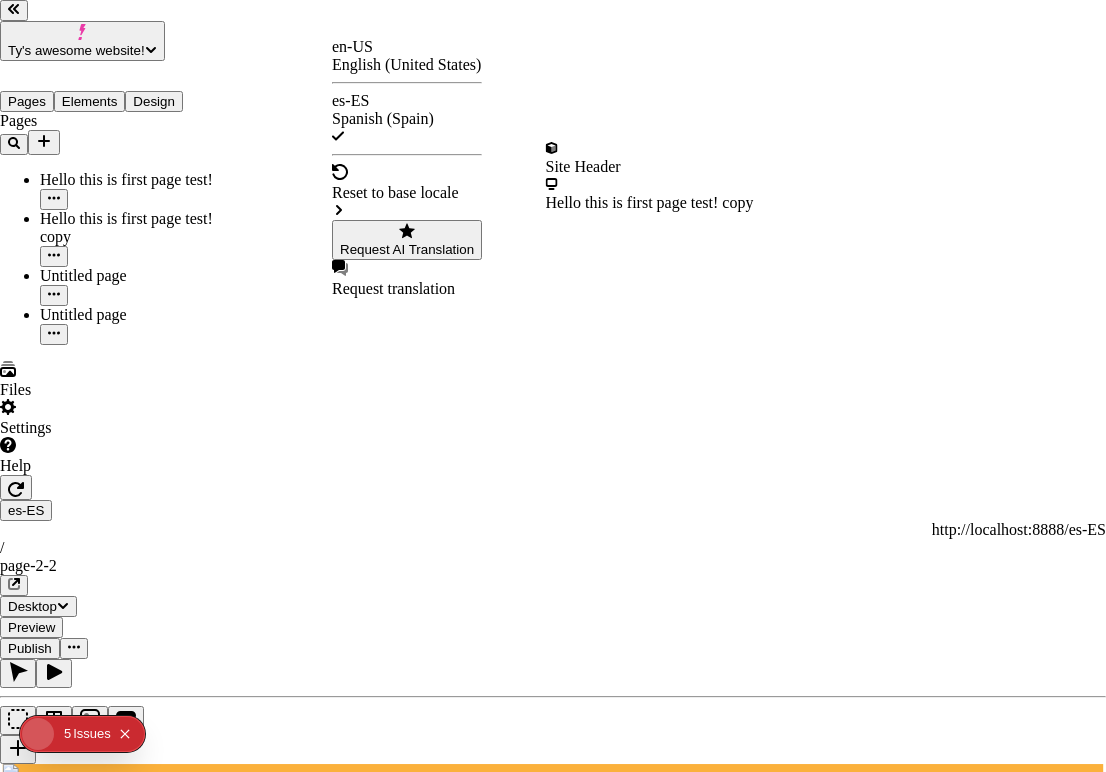 click on "Request AI Translation" at bounding box center (407, 249) 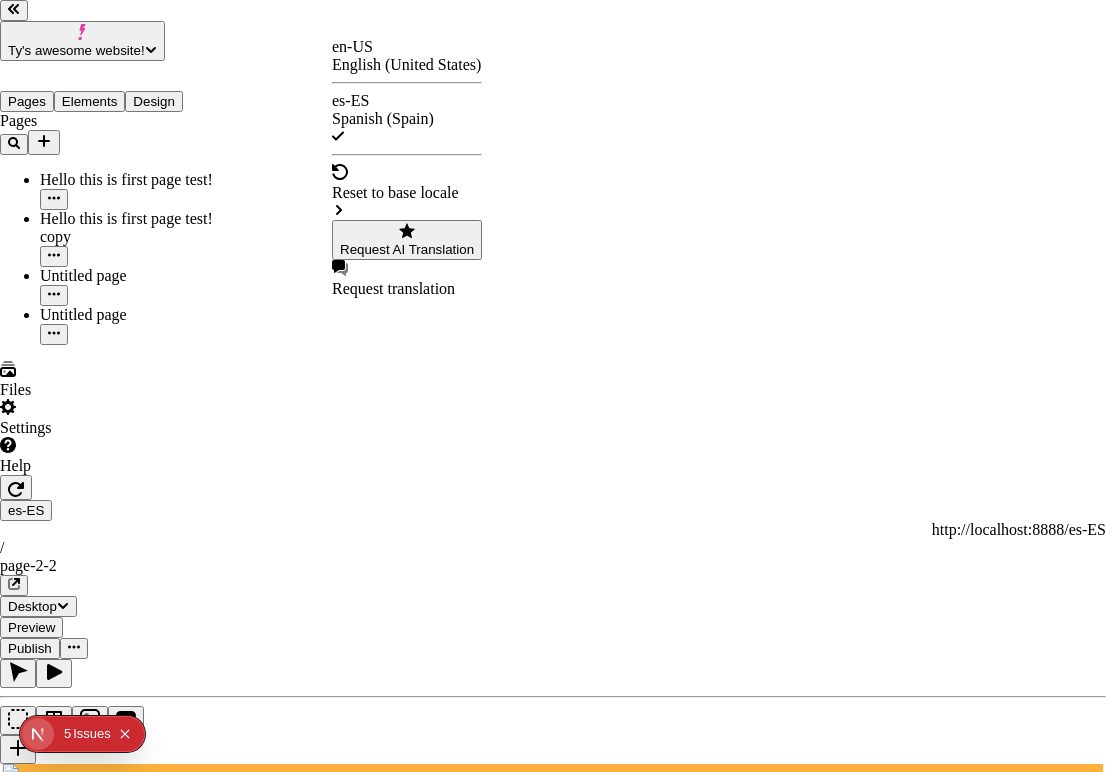 click at bounding box center [38, 2719] 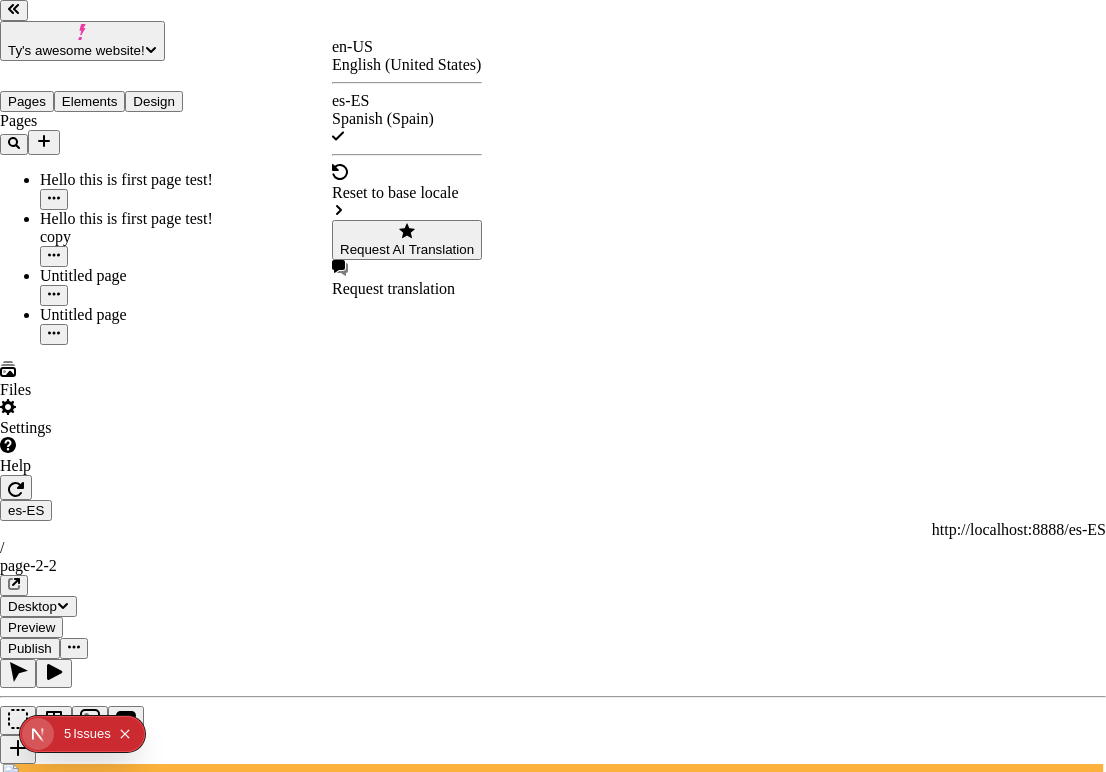 checkbox on "false" 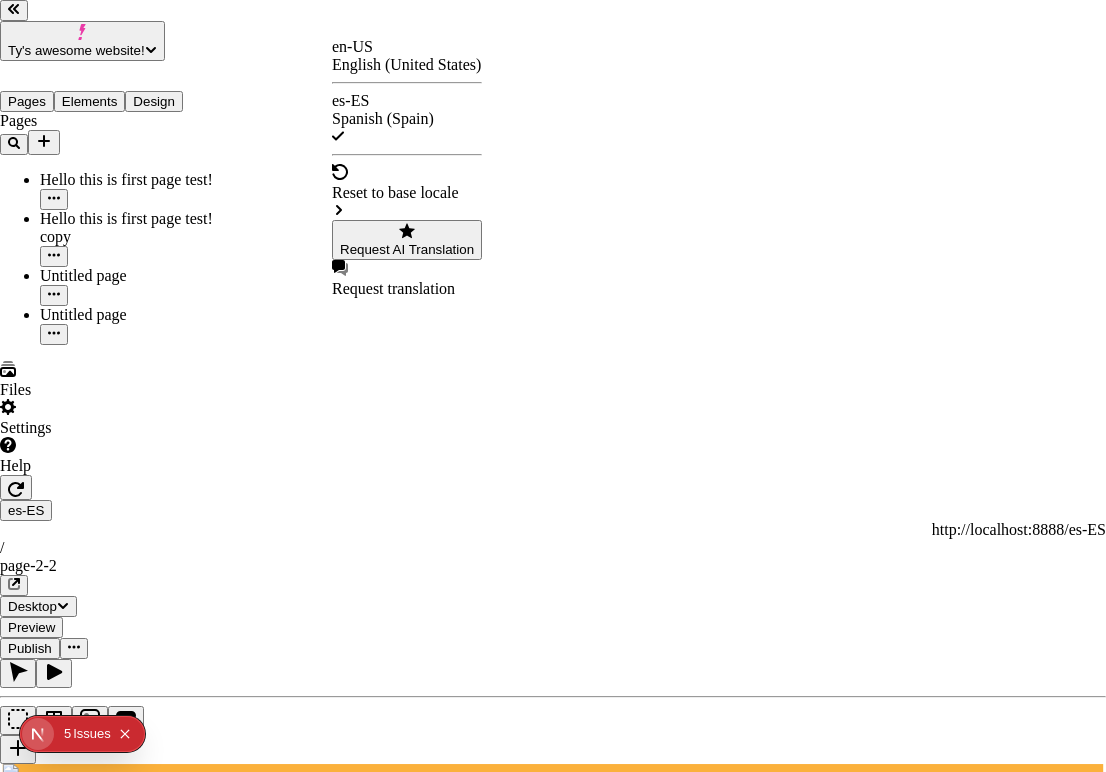 checkbox on "false" 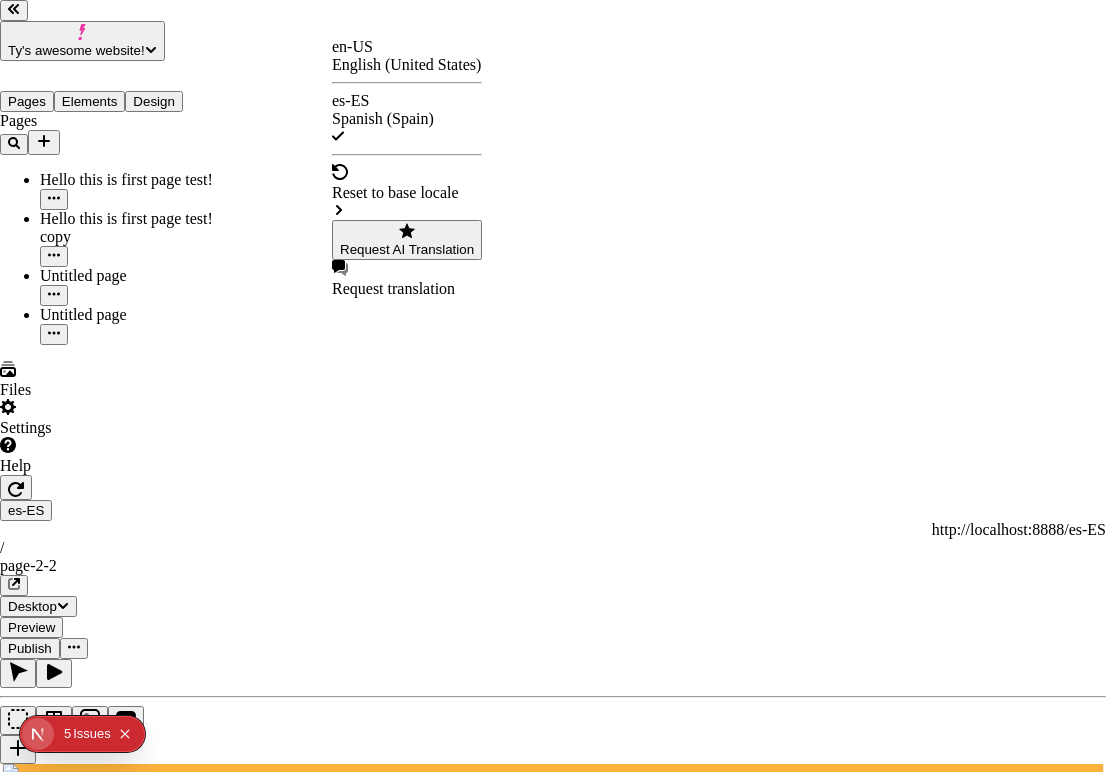 click at bounding box center [38, 2719] 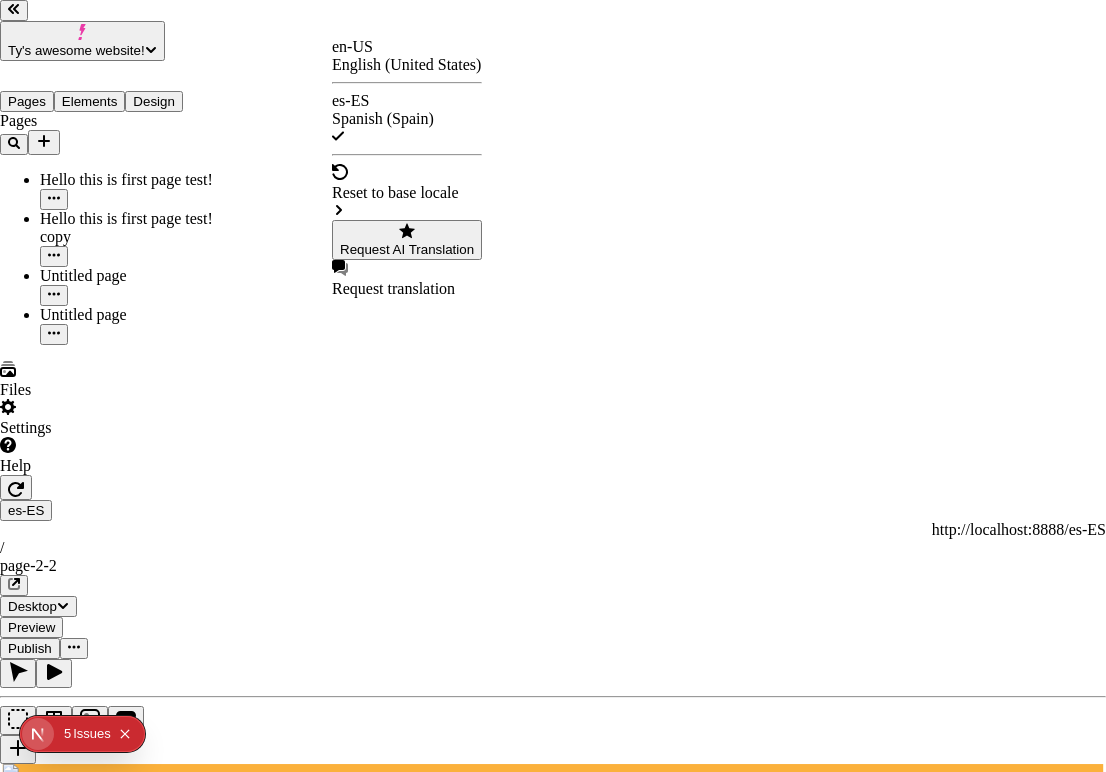 checkbox on "false" 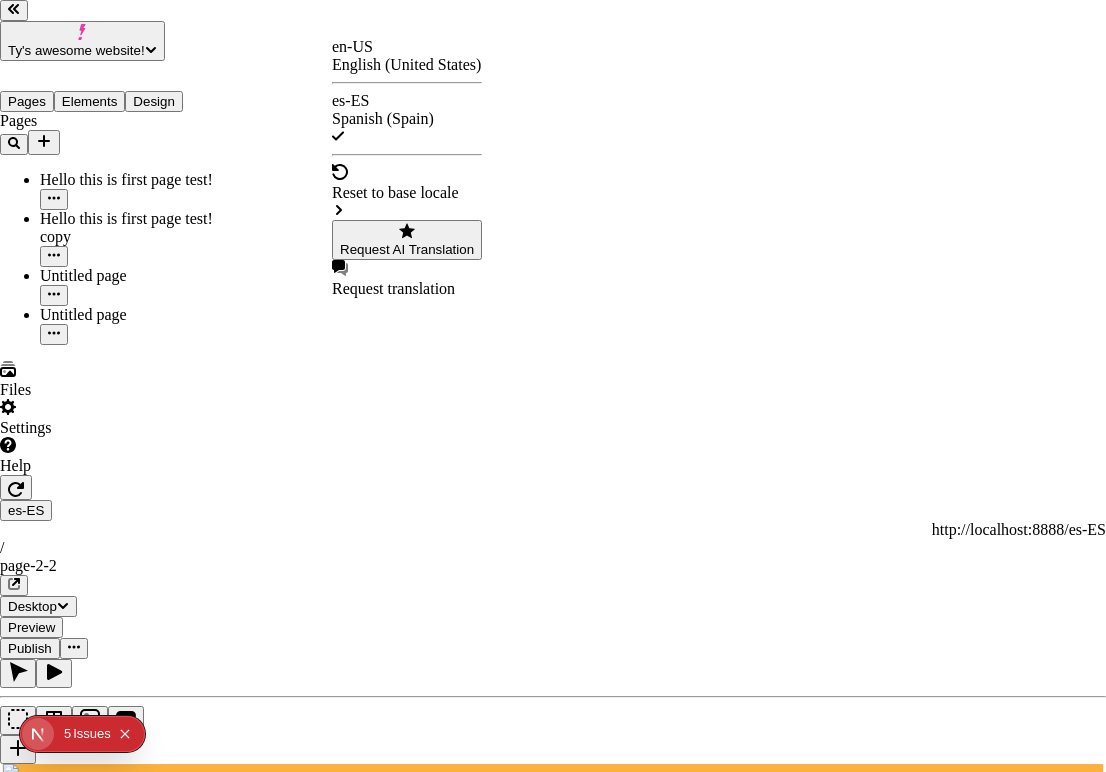 checkbox on "true" 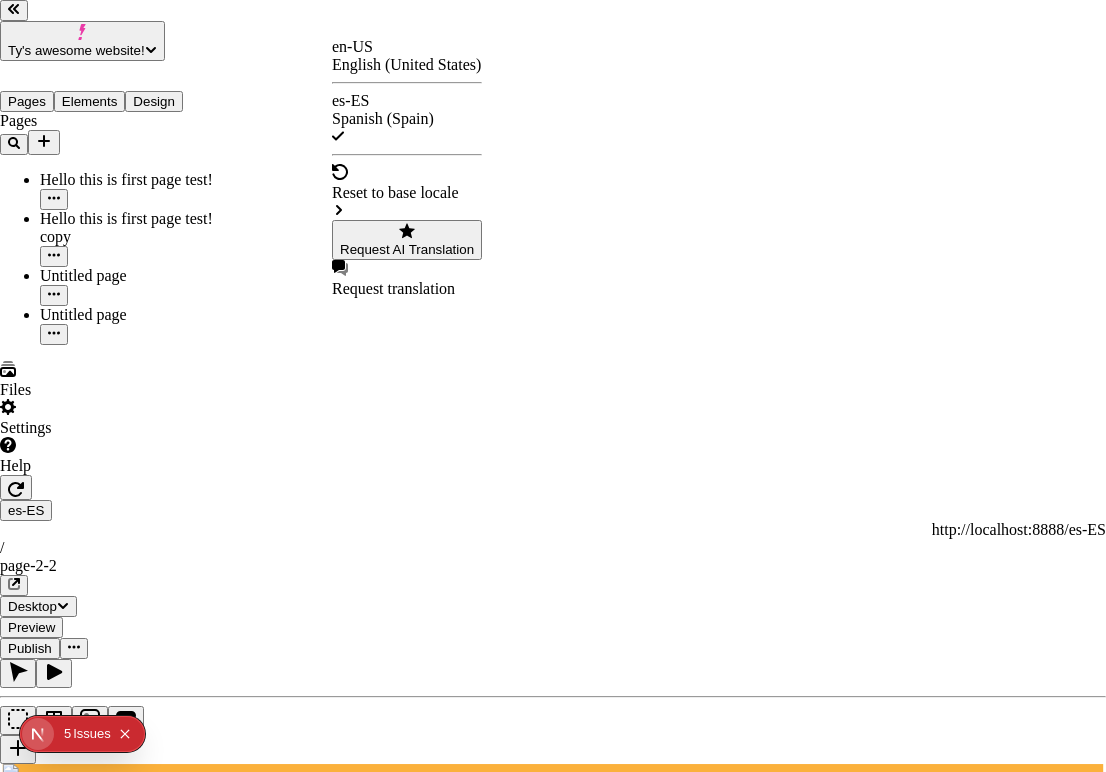 click at bounding box center [38, 2821] 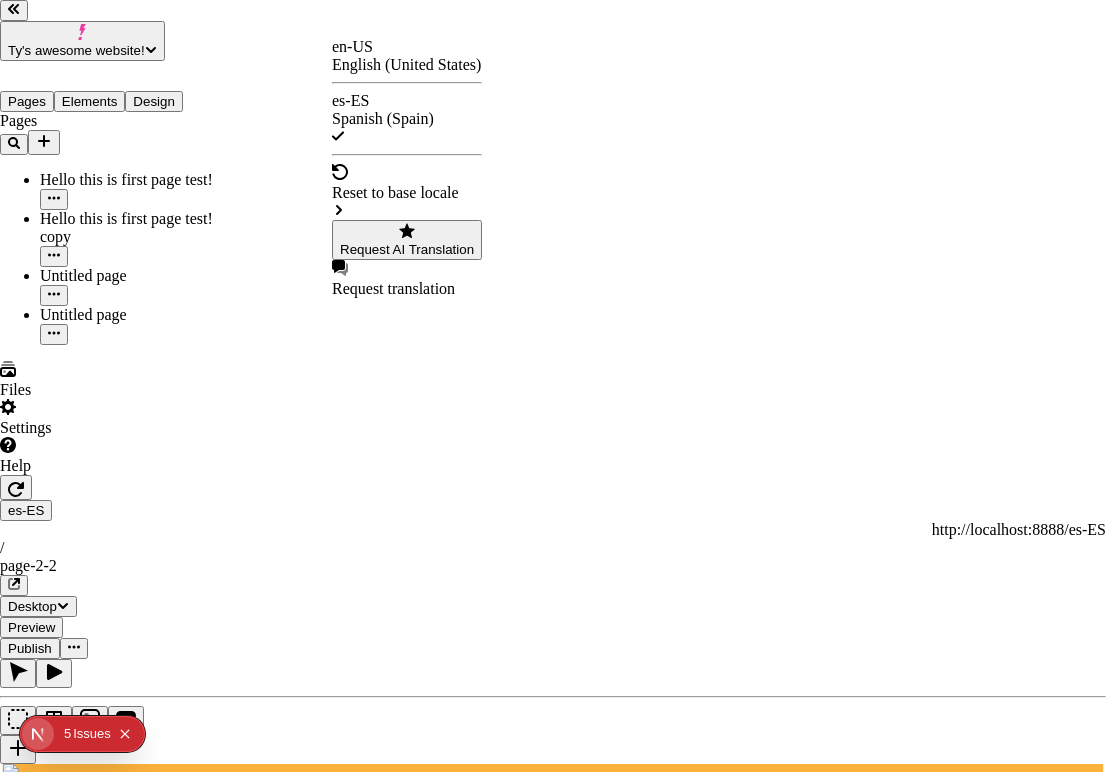 checkbox on "true" 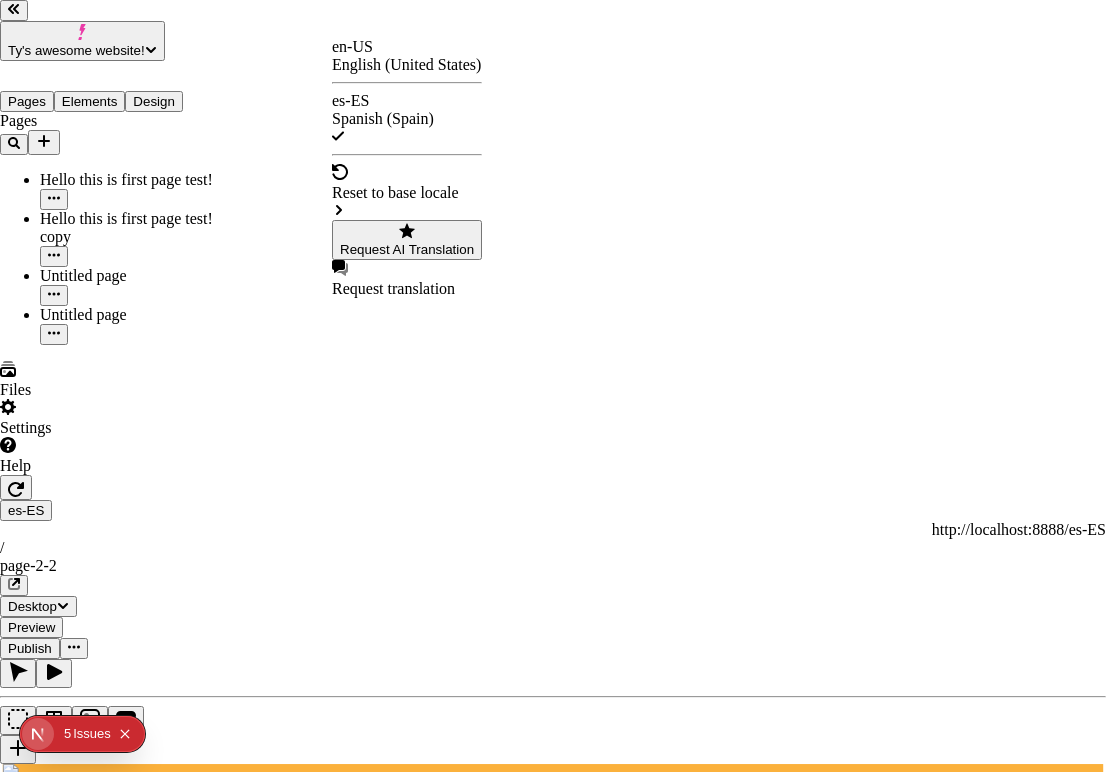 checkbox on "true" 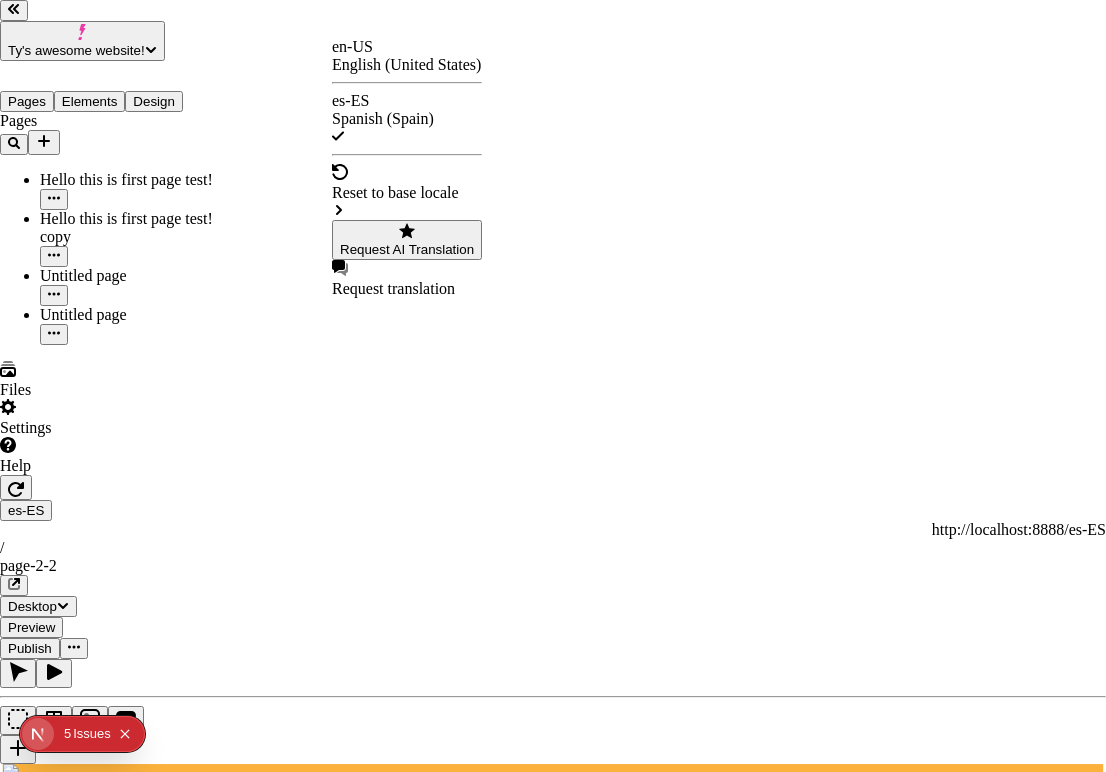 checkbox on "false" 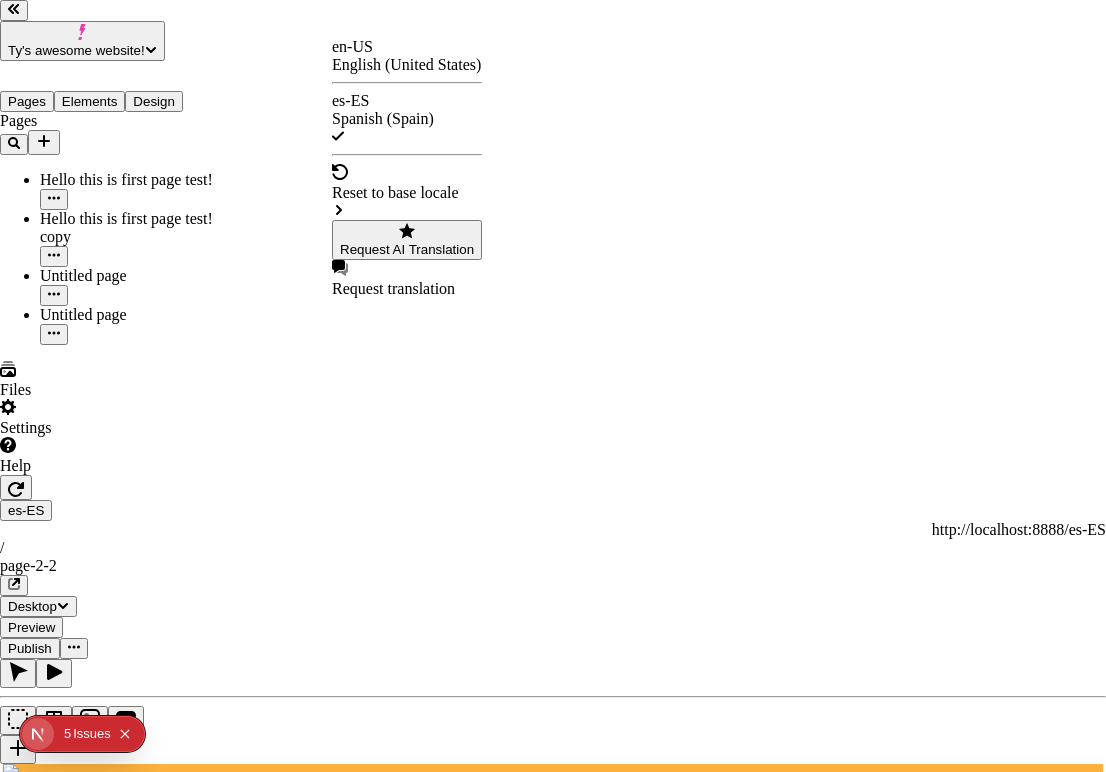 checkbox on "false" 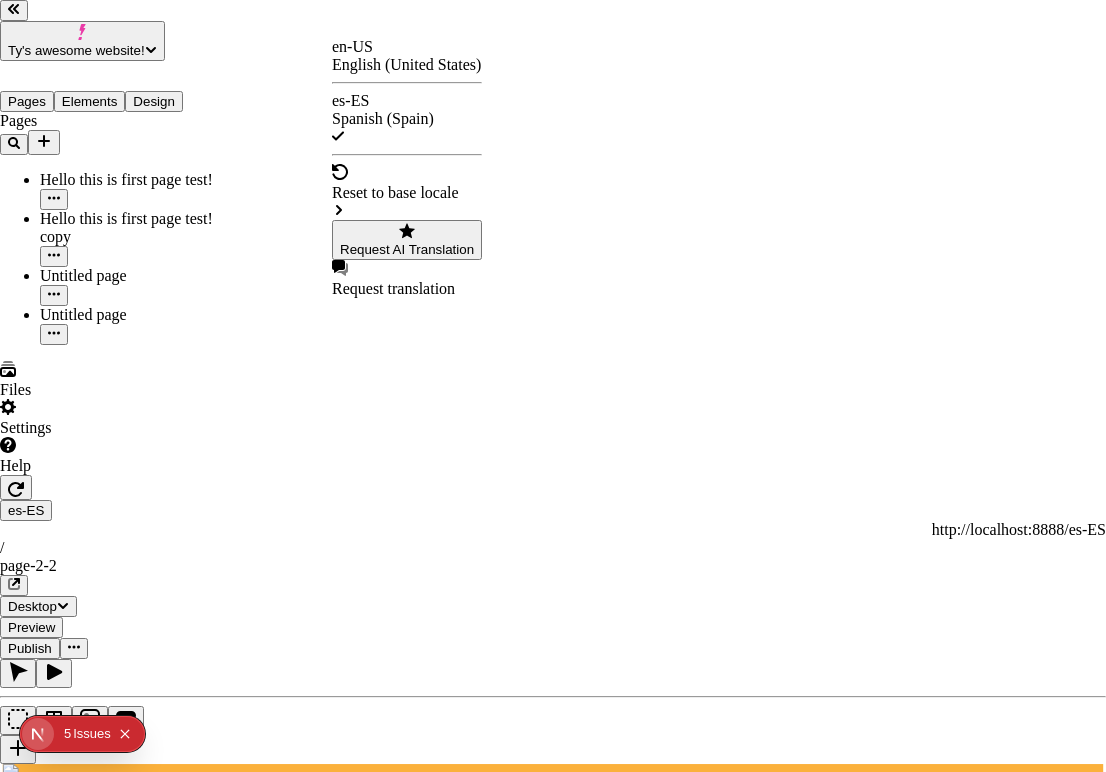 checkbox on "false" 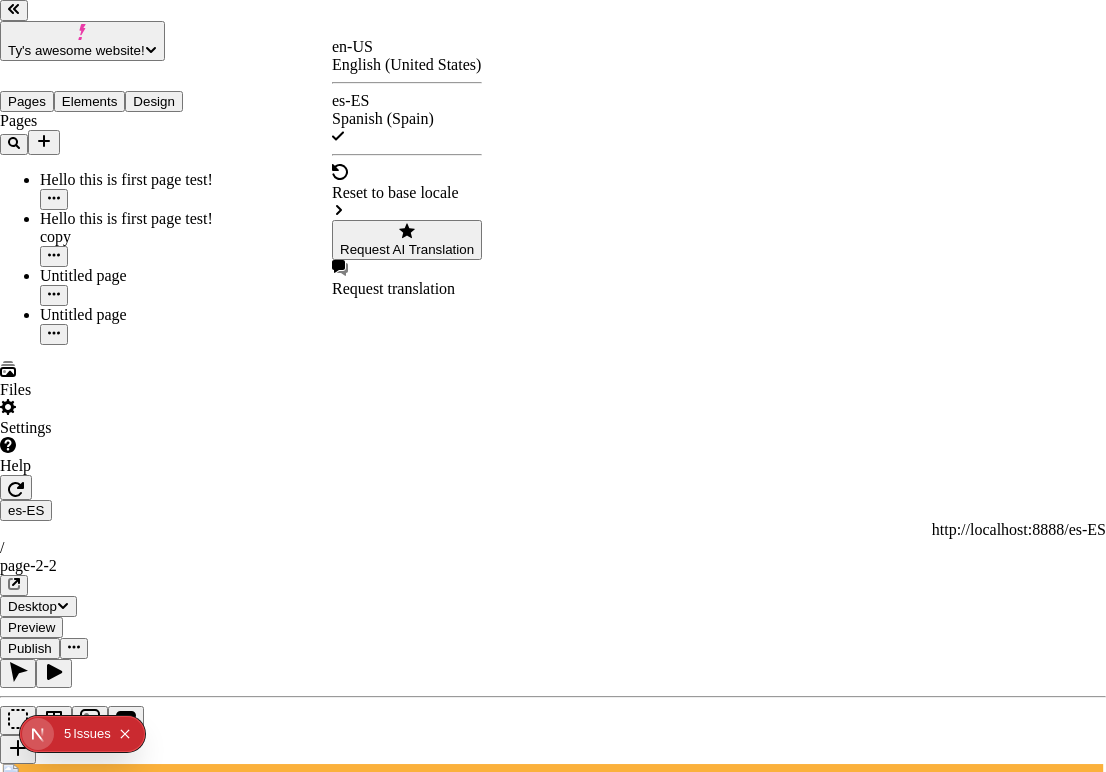 checkbox on "false" 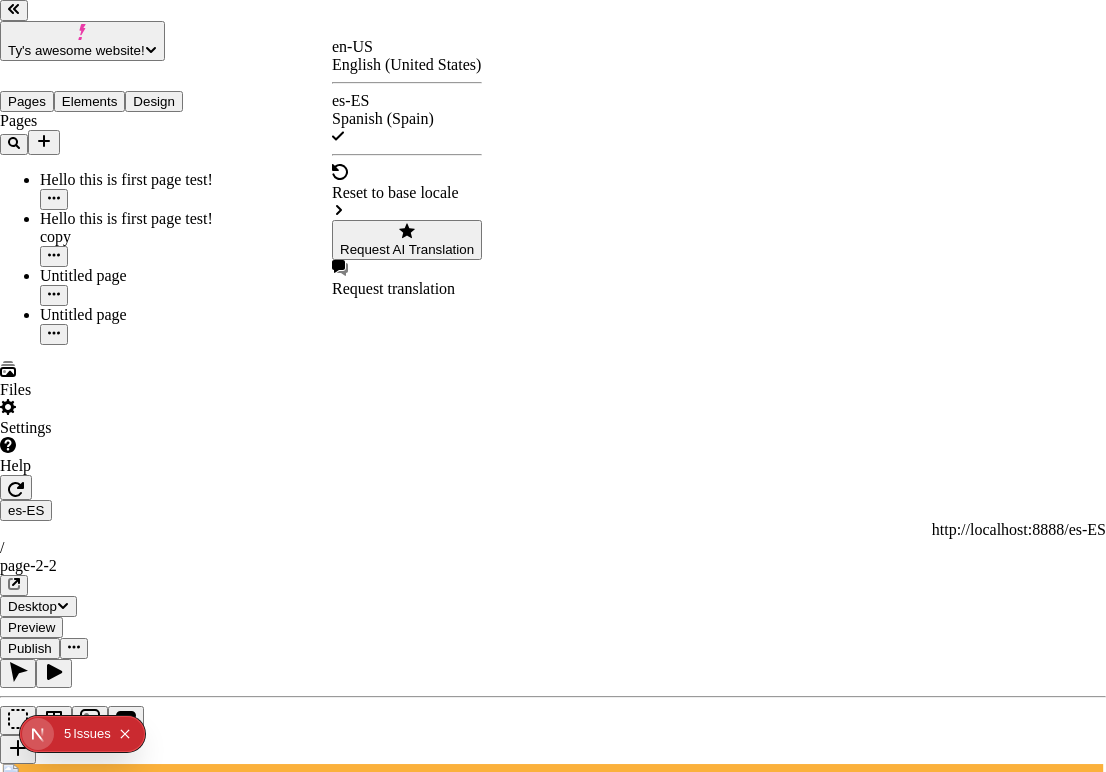 checkbox on "false" 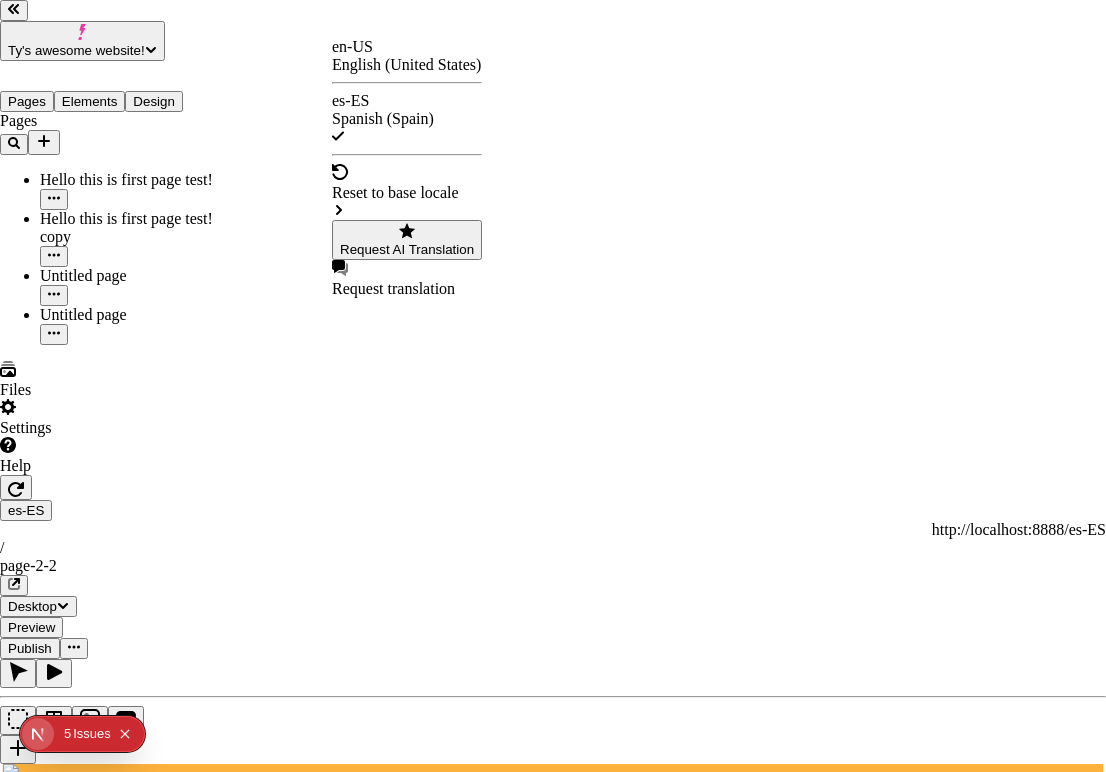 checkbox on "false" 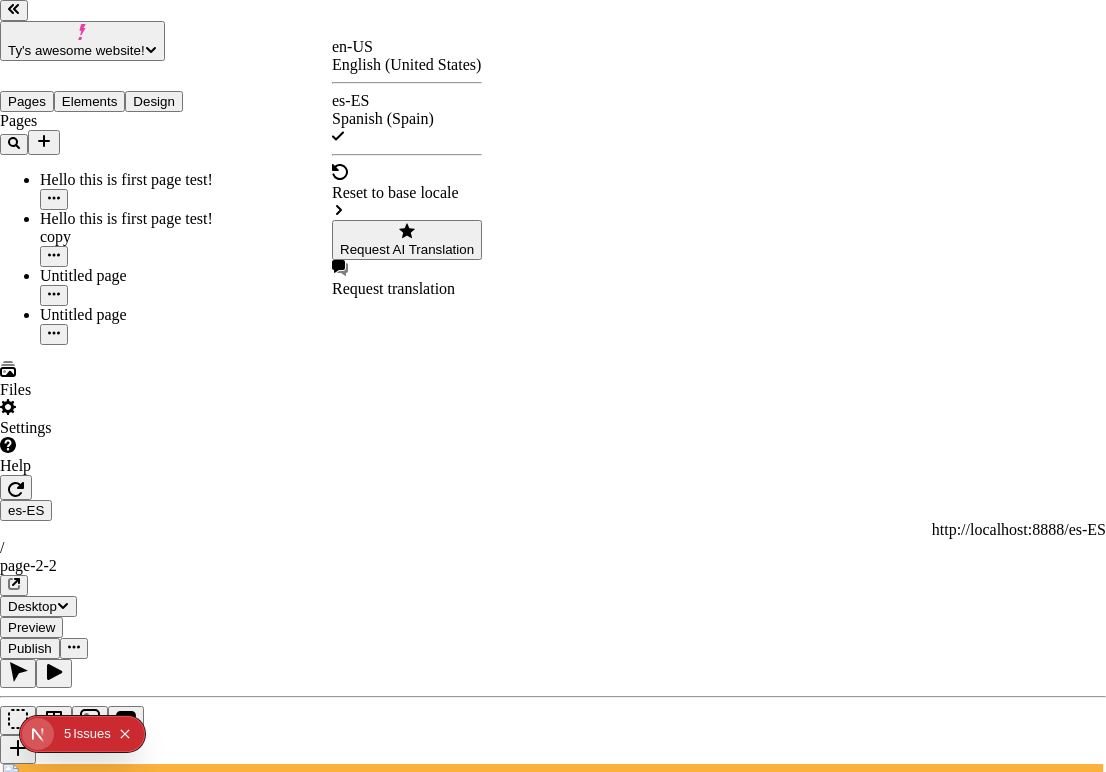 checkbox on "false" 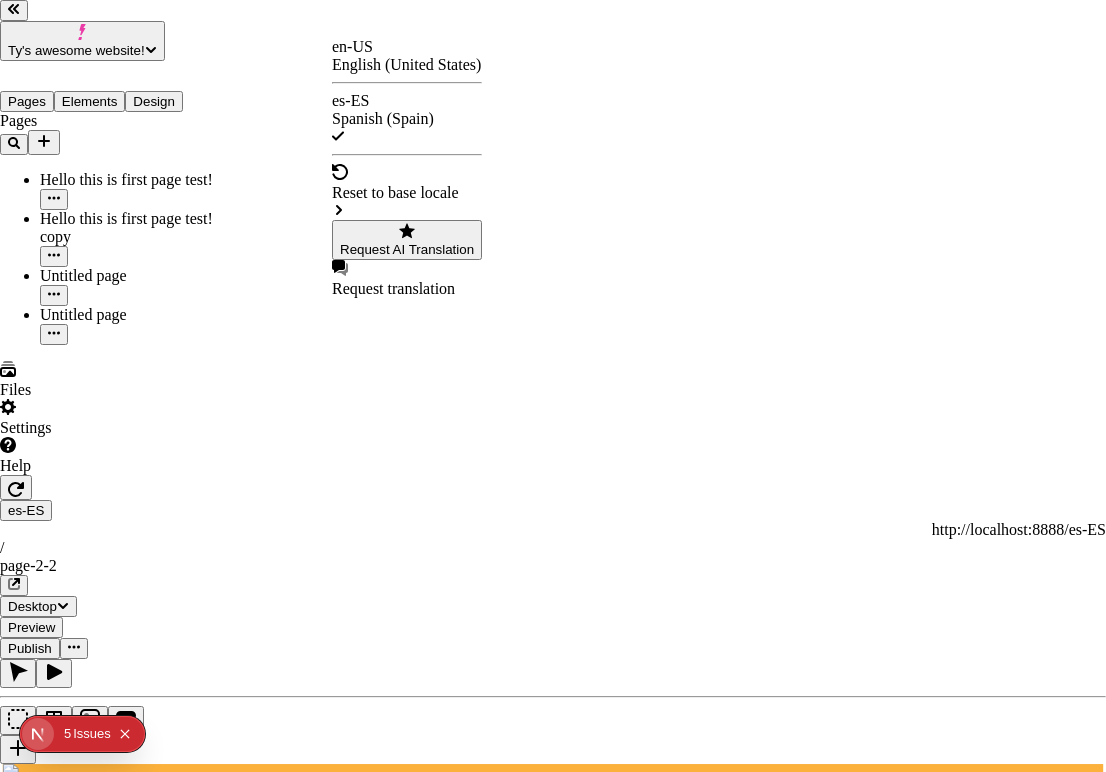 checkbox on "false" 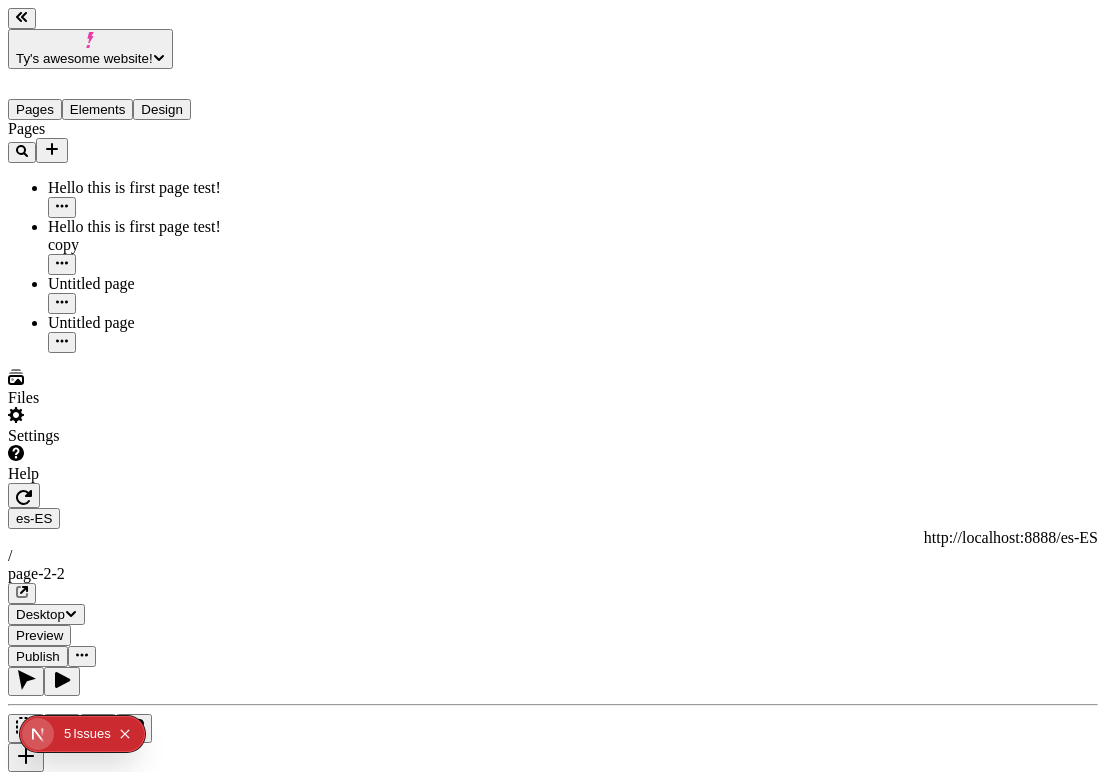 click 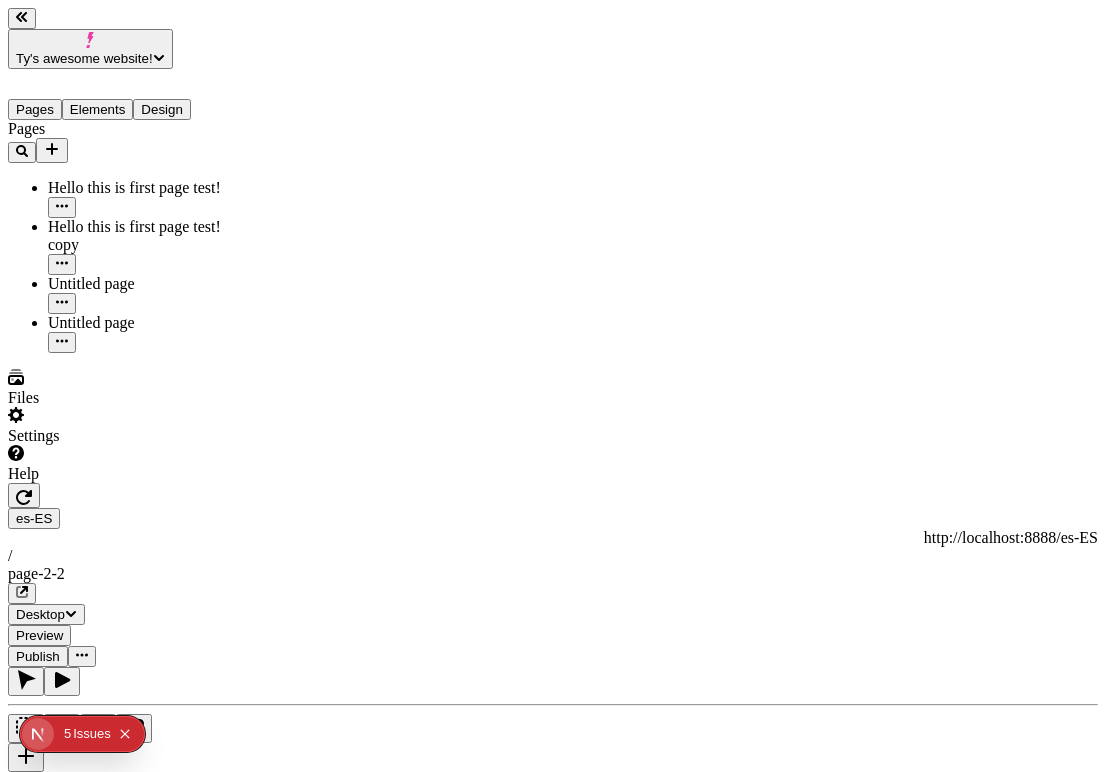 scroll, scrollTop: 0, scrollLeft: 144, axis: horizontal 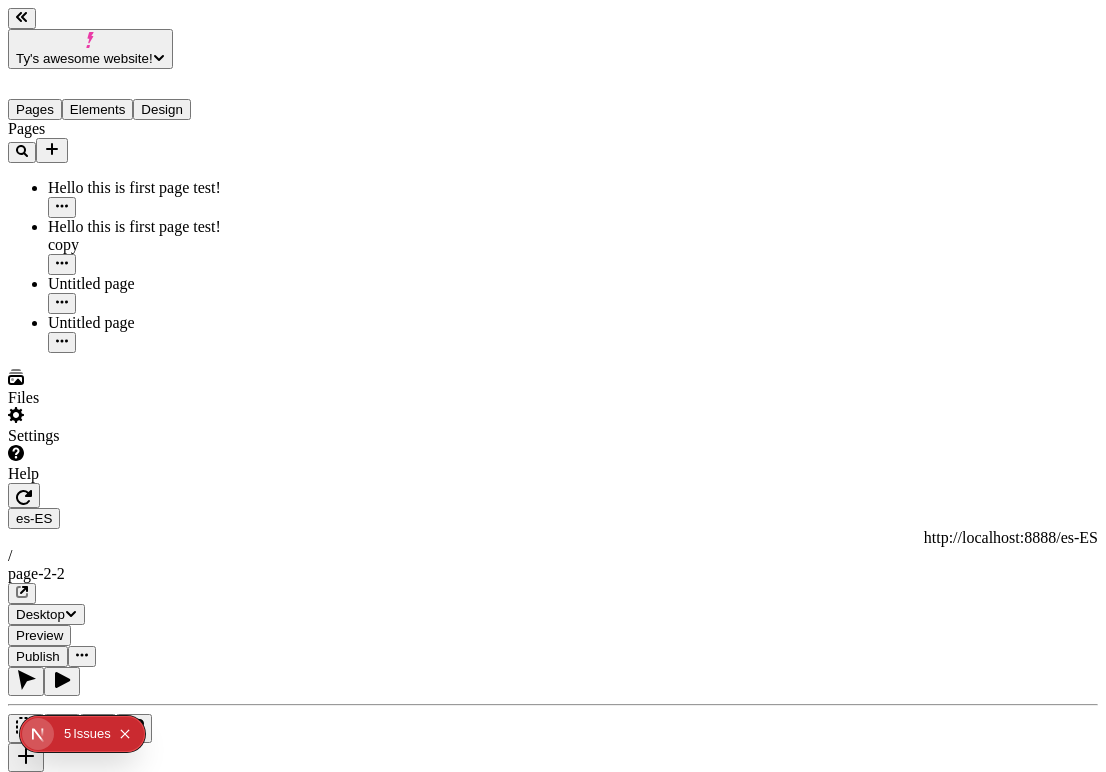 type 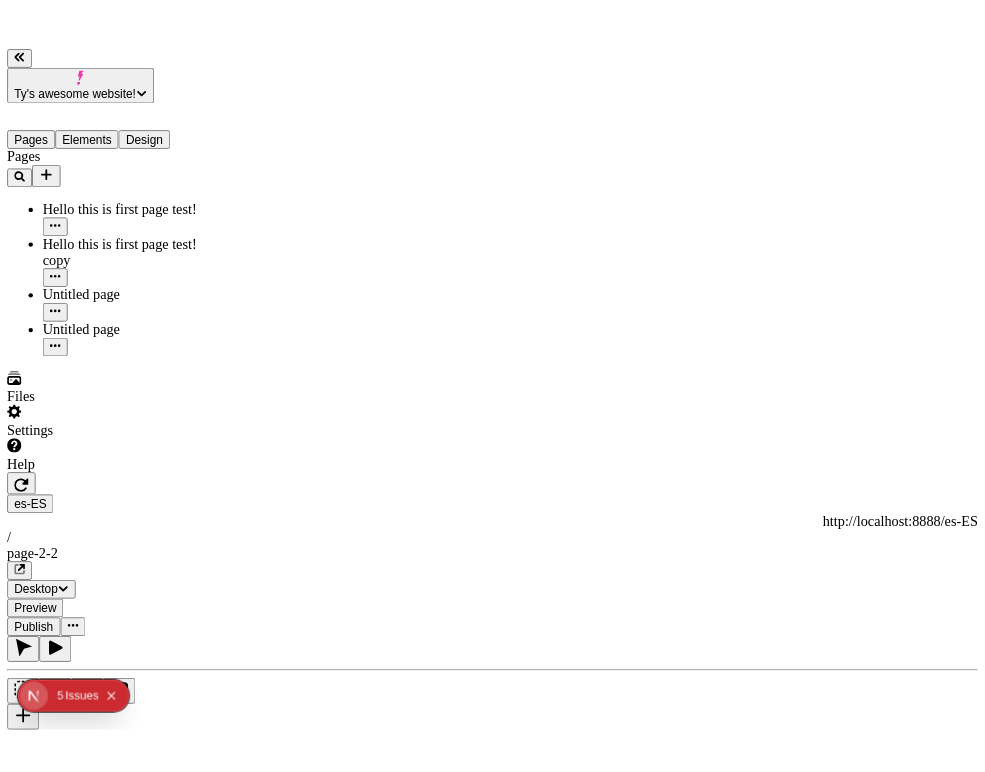 scroll, scrollTop: 0, scrollLeft: 0, axis: both 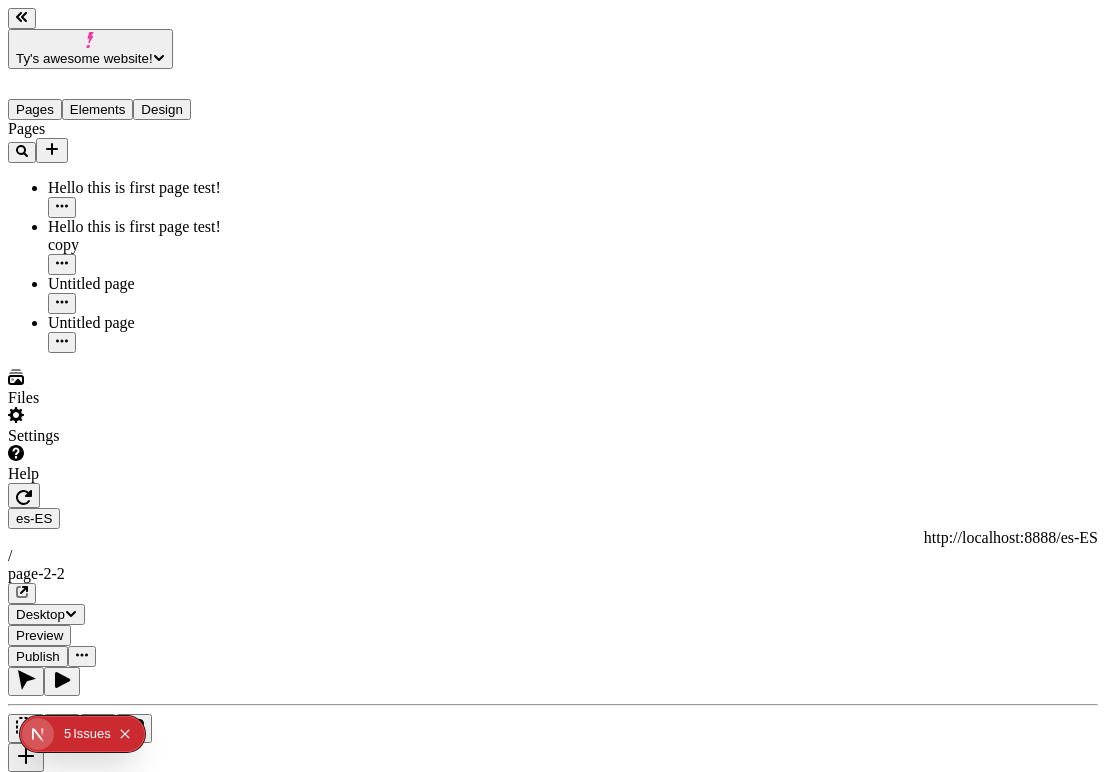 click 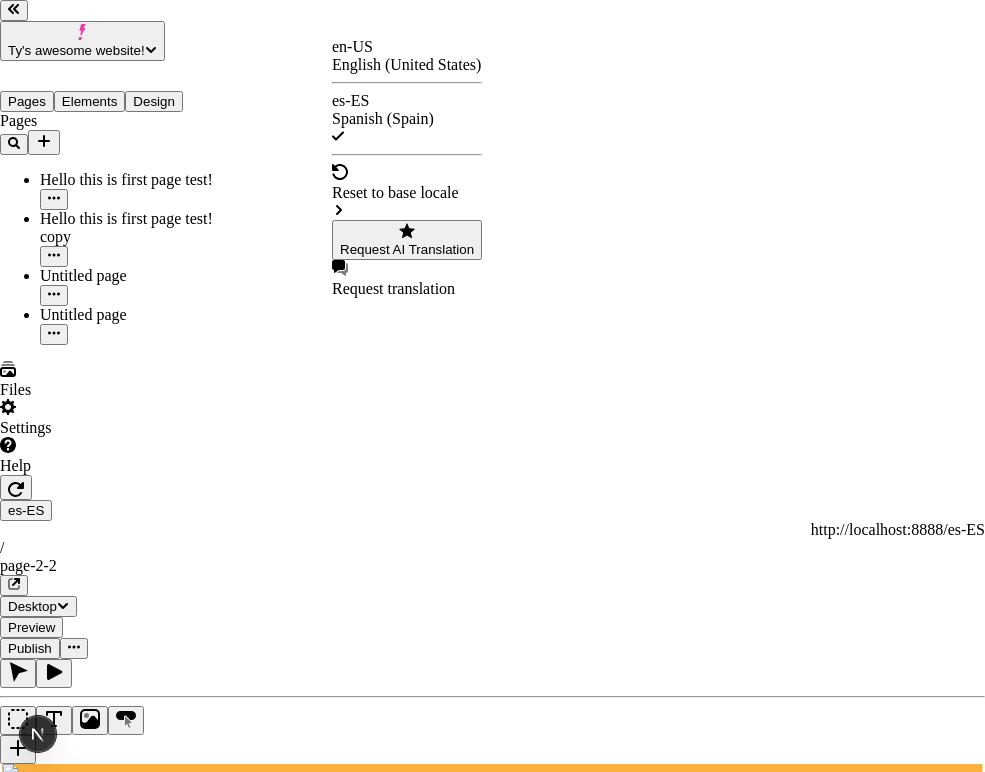 click on "Ty's awesome website! Pages Elements Design Pages Hello this is first page test! Hello this is first page test! copy Untitled page Untitled page Files Settings Help es-ES http://localhost:8888/es-ES / page-2-2 Desktop Preview Publish T Font Control Demoadsasdasdasdas Width 100 Margin 0 0 Font w/o variant w/o default Select a font Font w/ variant w/o default Select a font Select a font variant Font w/o variant w/ default Grenze Gotisch Font w/ variant w/ default Grenze Gotisch Bold  Text Oh! Will this become Spanish? Hopefully. en-US English (United States) es-ES Spanish (Spain) Reset to base locale Request AI Translation Request translation" at bounding box center [492, 1346] 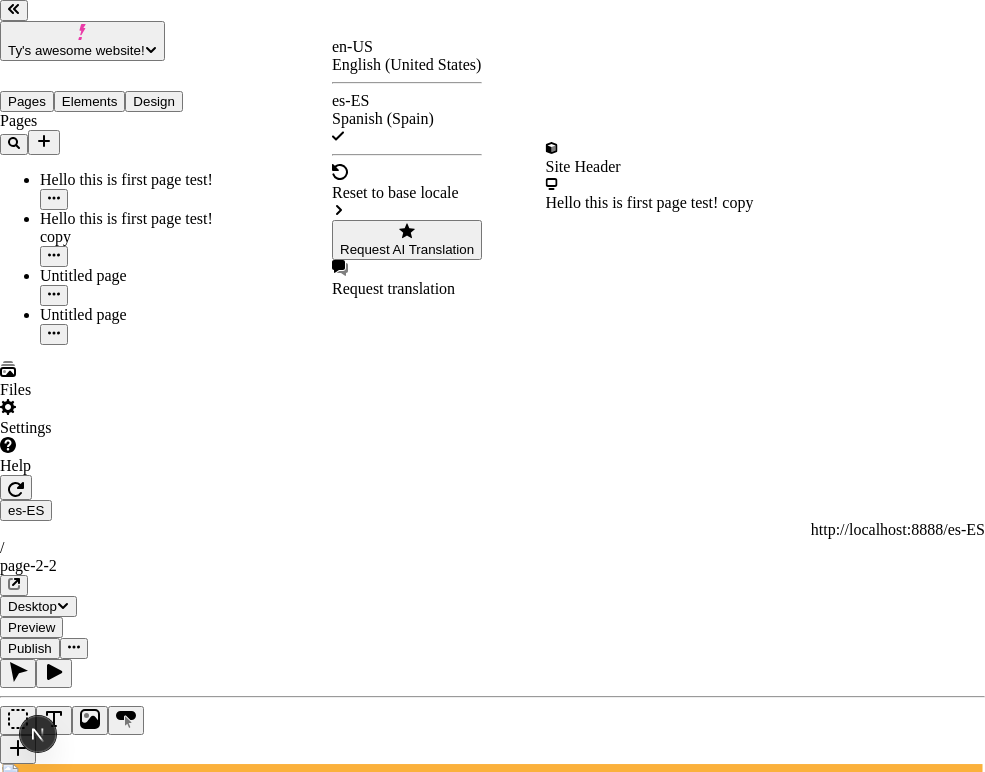 click on "Request AI Translation" at bounding box center (407, 249) 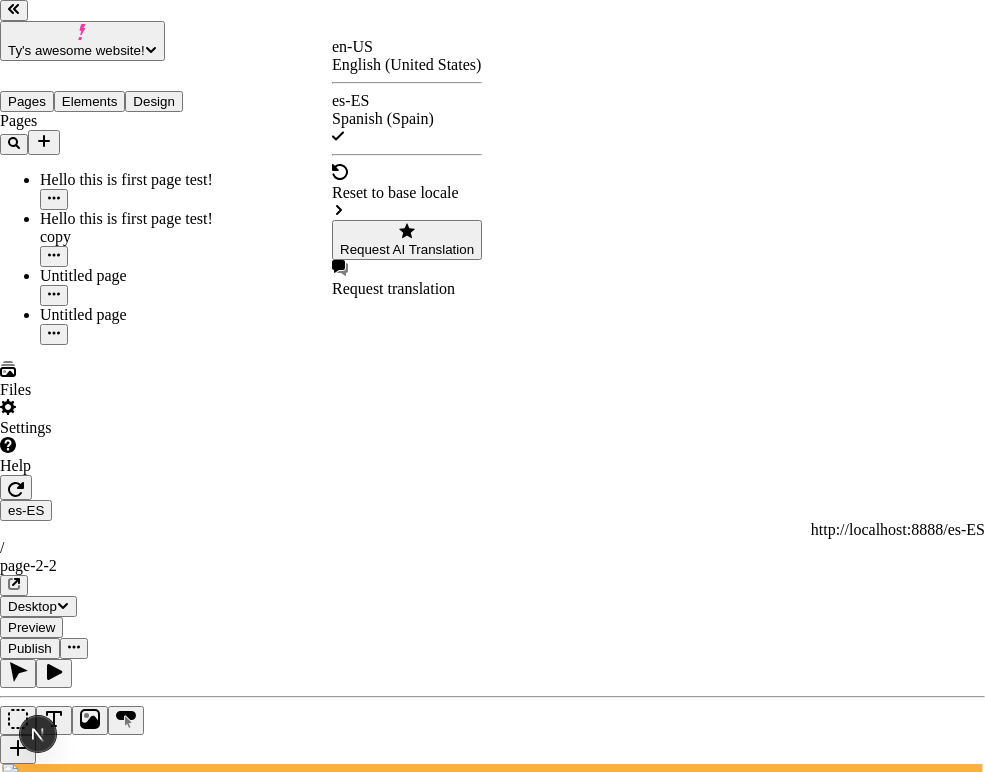 click 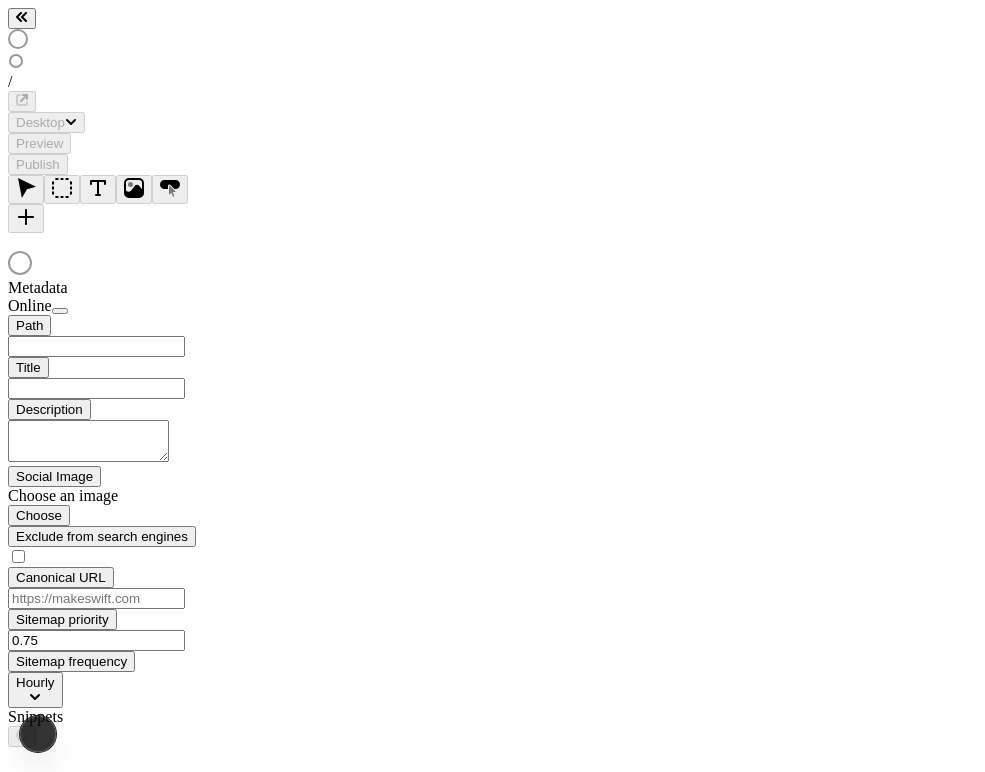 scroll, scrollTop: 0, scrollLeft: 0, axis: both 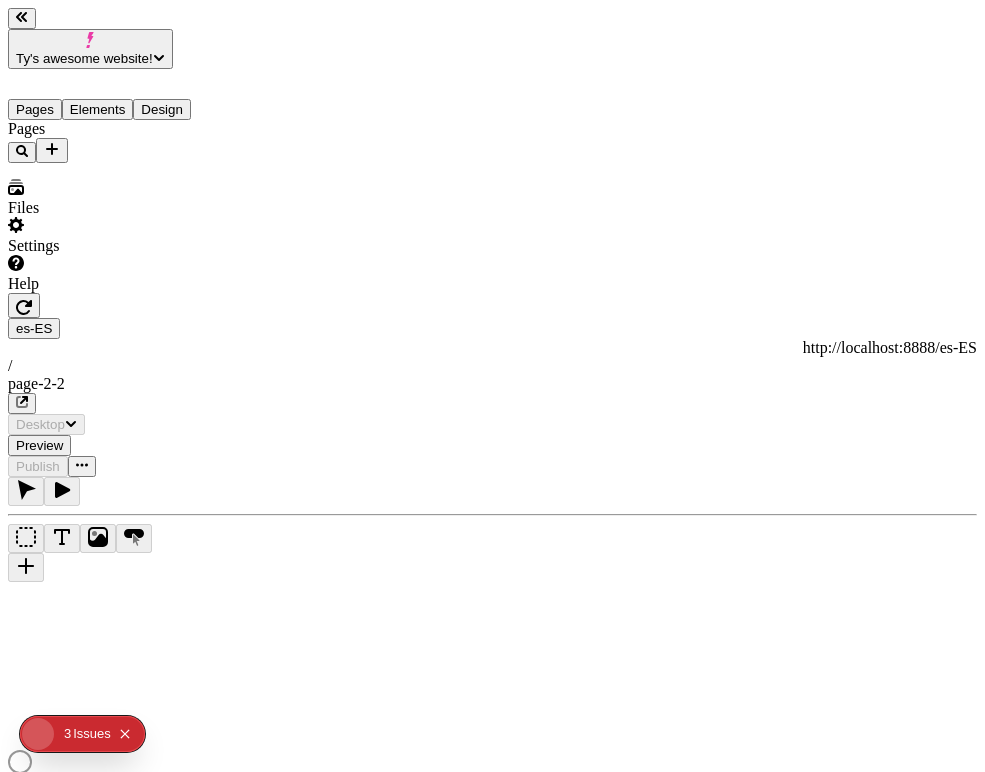 type on "/page-2-2" 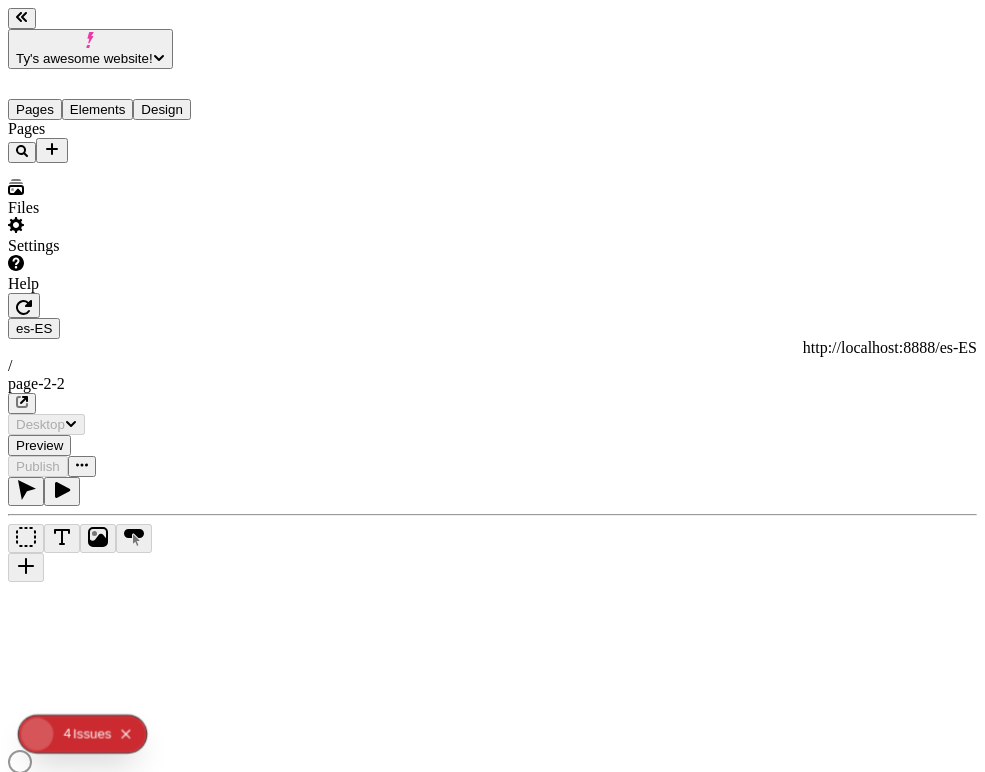 scroll, scrollTop: 0, scrollLeft: 0, axis: both 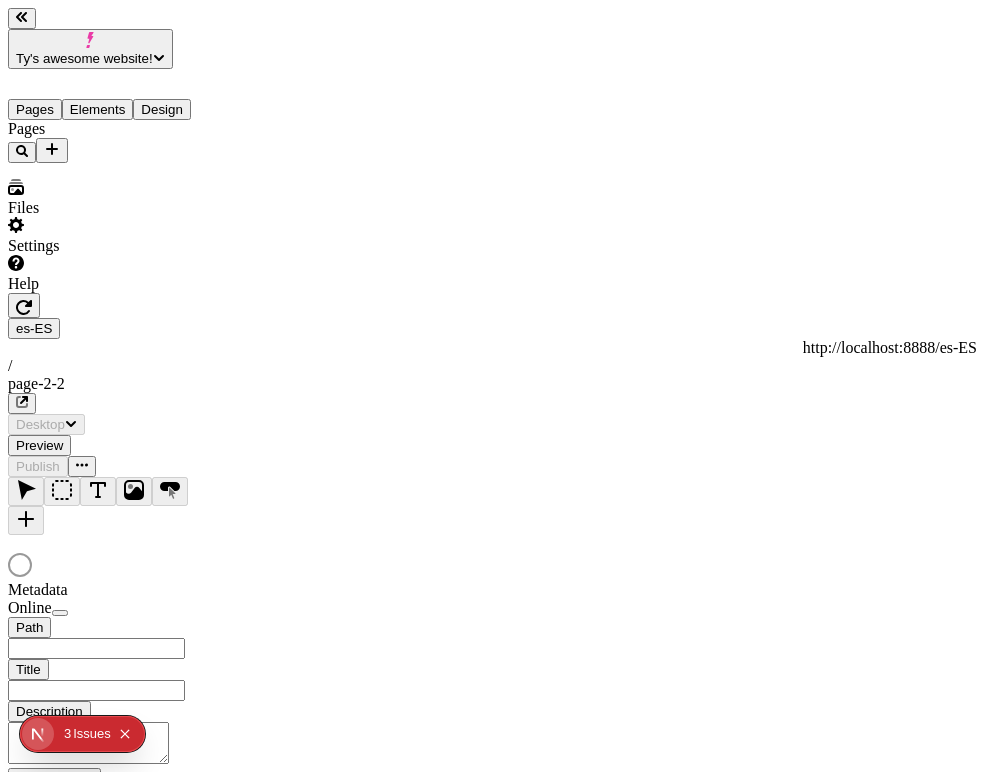 type on "/page-2-2" 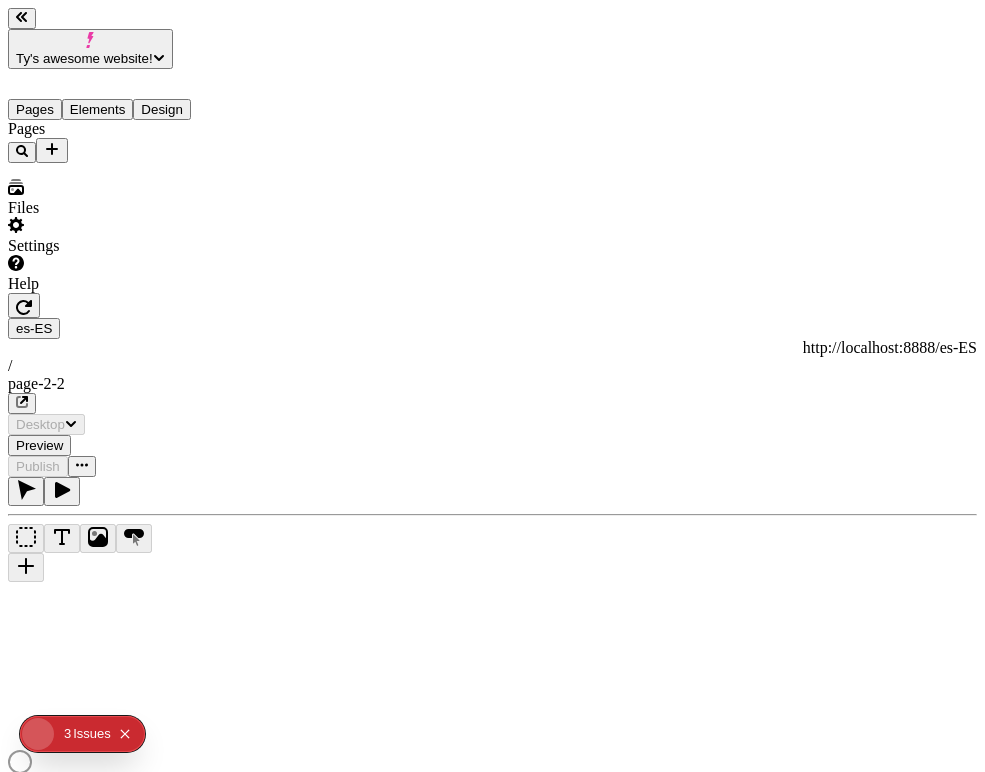 scroll, scrollTop: 0, scrollLeft: 0, axis: both 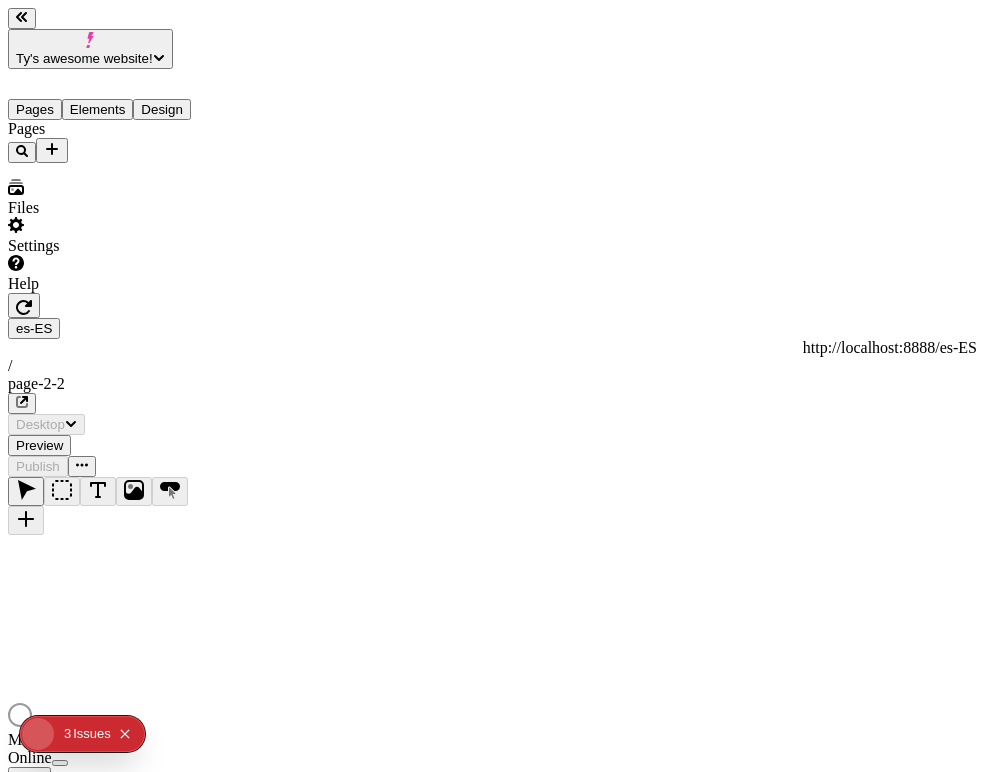 type on "/page-2-2" 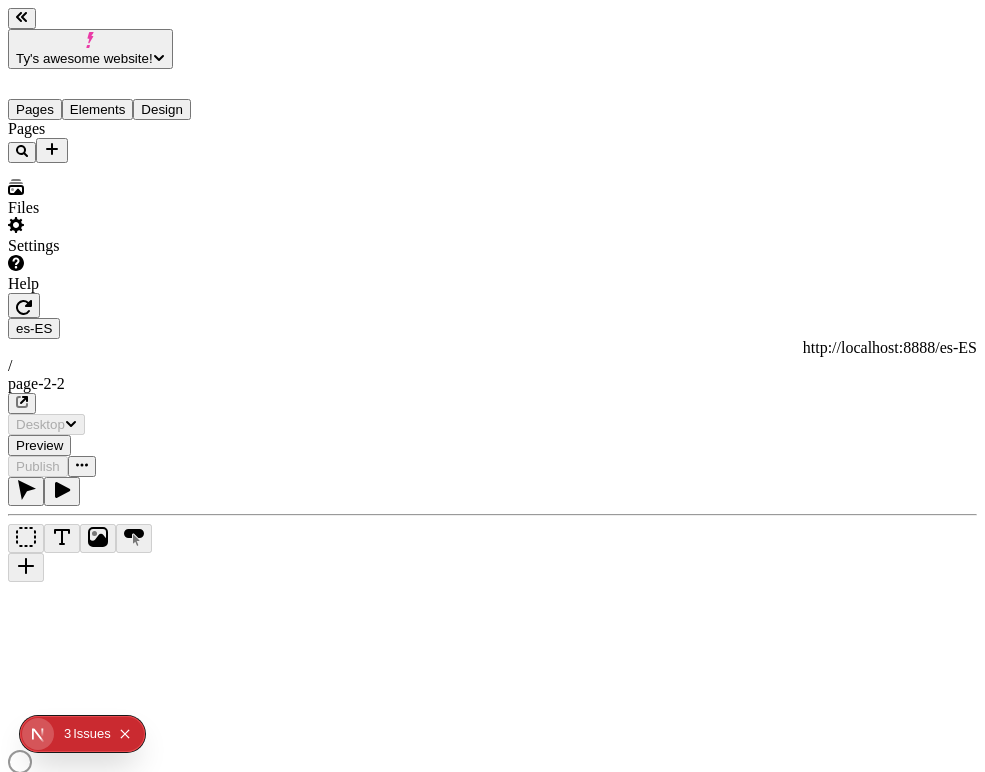 scroll, scrollTop: 0, scrollLeft: 0, axis: both 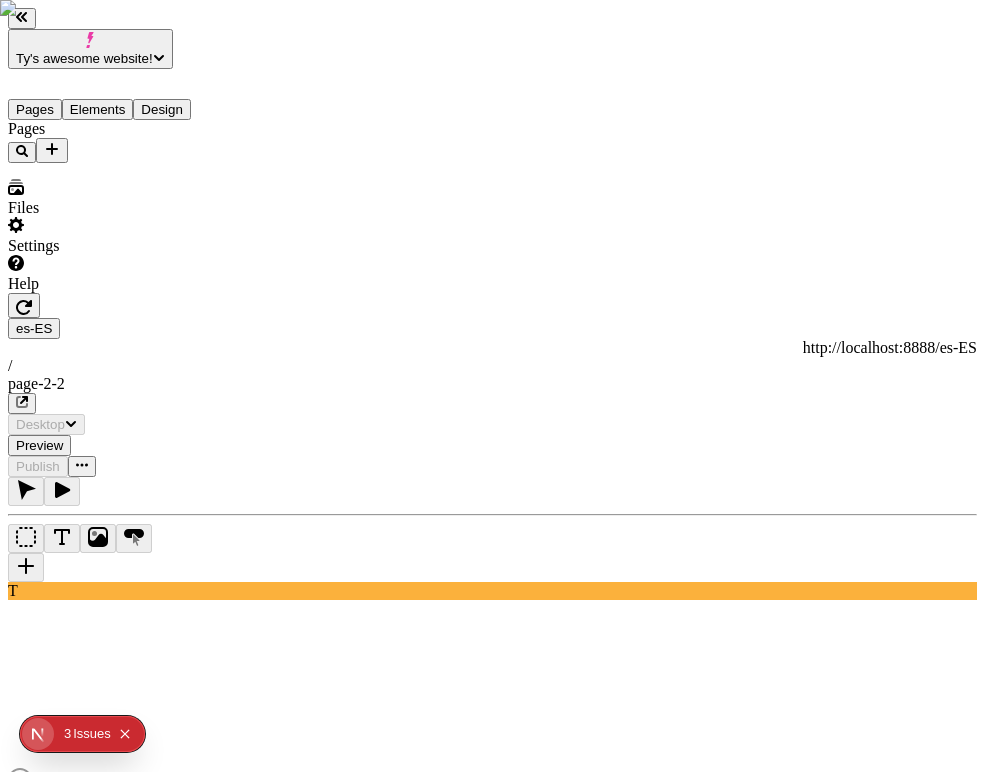 type on "/page-2-2" 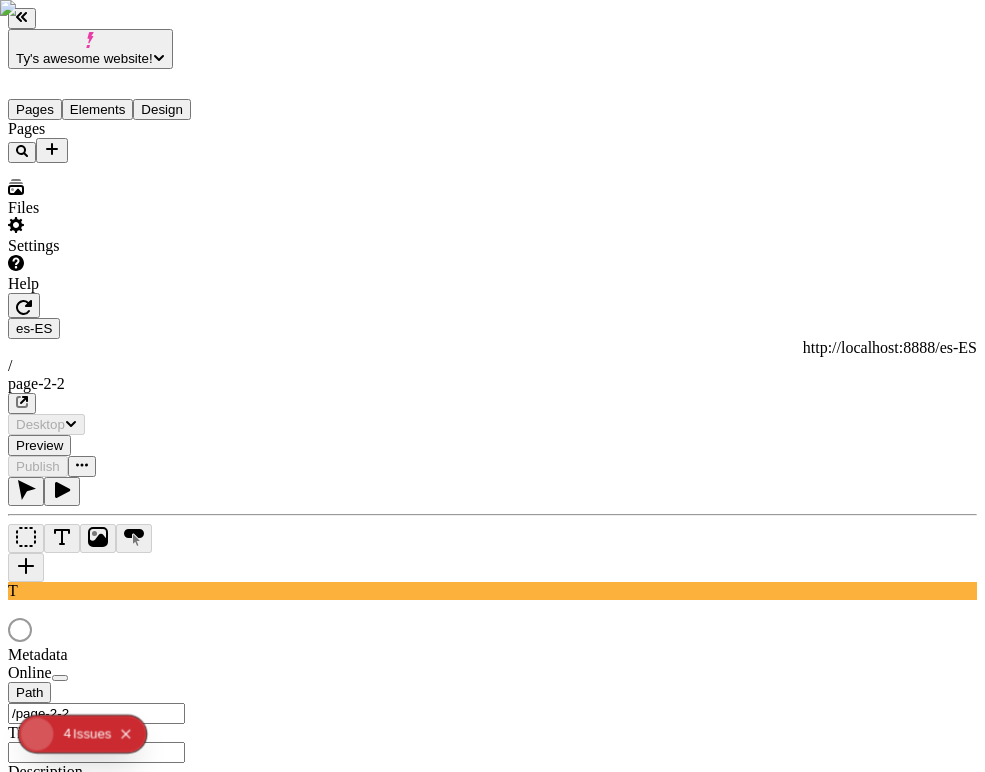 scroll, scrollTop: 0, scrollLeft: 0, axis: both 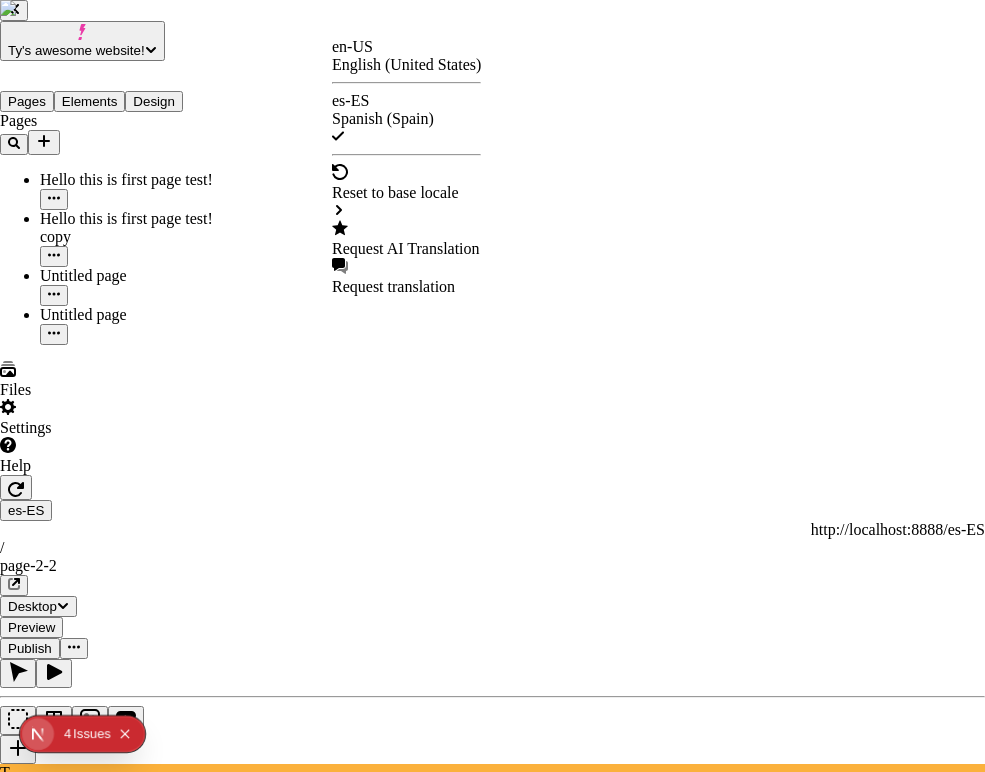 click on "Ty's awesome website! Pages Elements Design Pages Hello this is first page test! Hello this is first page test! copy Untitled page Untitled page Files Settings Help es-ES http://localhost:8888/es-ES / page-2-2 Desktop Preview Publish T Metadata Online Path /page-2-2 Title Description Social Image Choose an image Choose Exclude from search engines Canonical URL Sitemap priority 0.75 Sitemap frequency Hourly Snippets en-US English (United States) es-ES Spanish (Spain) Reset to base locale Request AI Translation Request translation" at bounding box center [492, 1277] 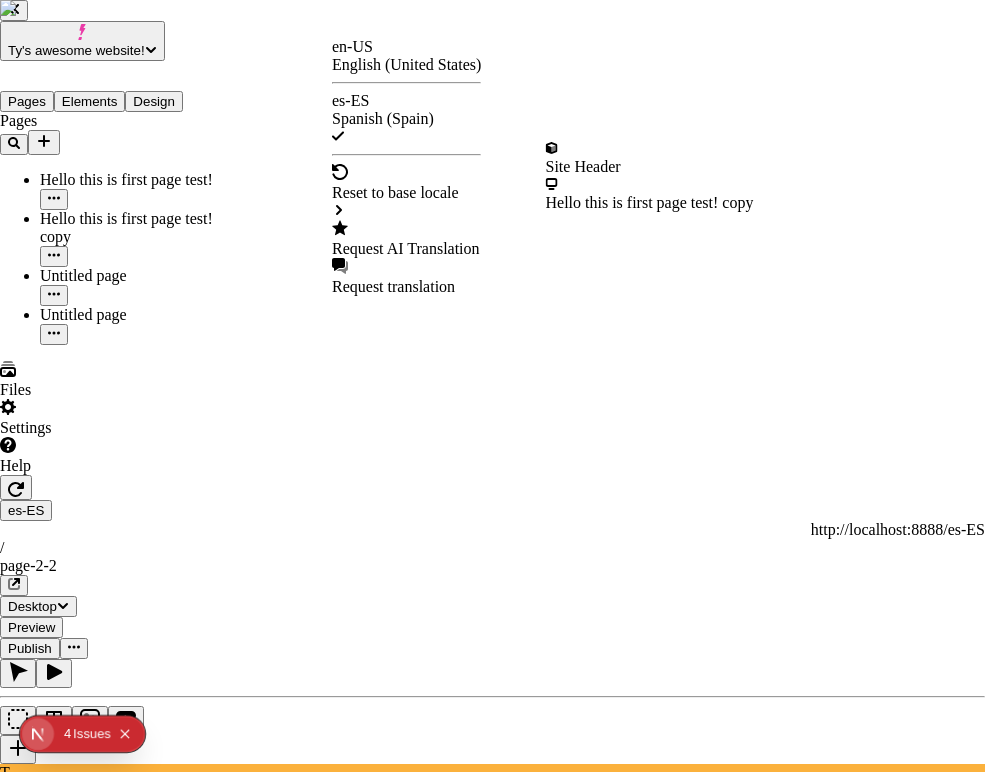 click 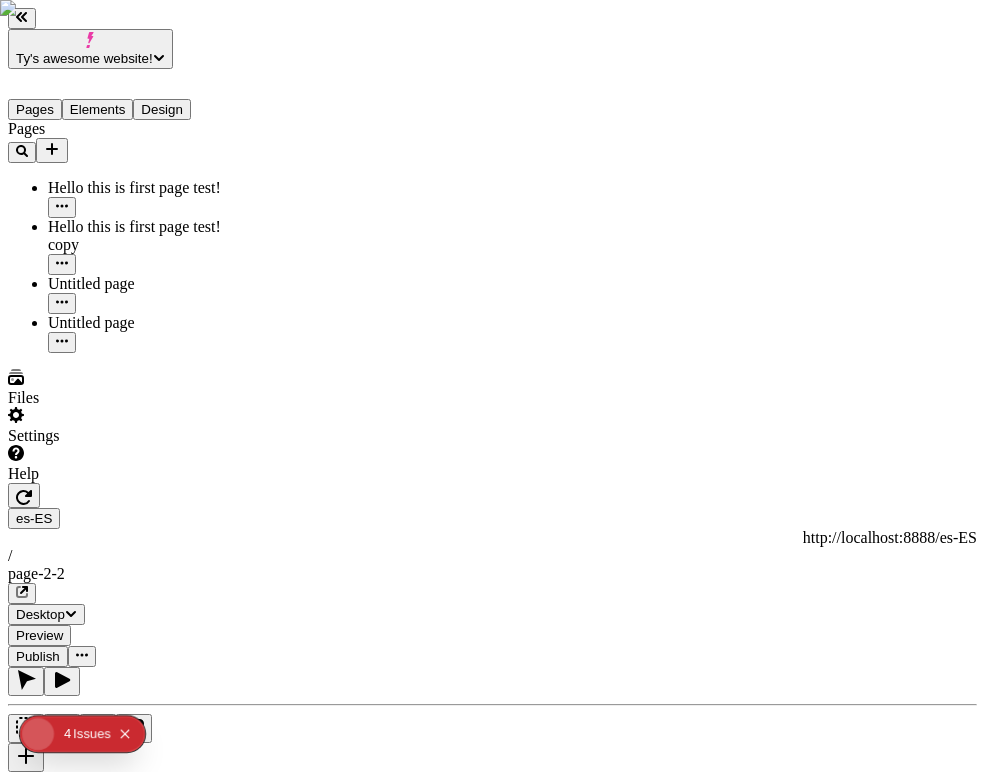 click on "[FIRST]'s awesome website! Pages Elements Design Pages Hello this is first page test! Hello this is first page test! copy Untitled page Untitled page Files Settings Help es-ES http://localhost:8888/es-ES / page-2-2 Desktop Preview Publish T Font Control Demoadsasdasdasdas Width 100 Margin 0 0 Font w/o variant w/o default Select a font Font w/ variant w/o default Select a font Select a font variant Font w/o variant w/ default Grenze Gotisch Font w/ variant w/ default Grenze Gotisch Bold  Text Oh! Will this become Spanish? Hopefully." at bounding box center (492, 1309) 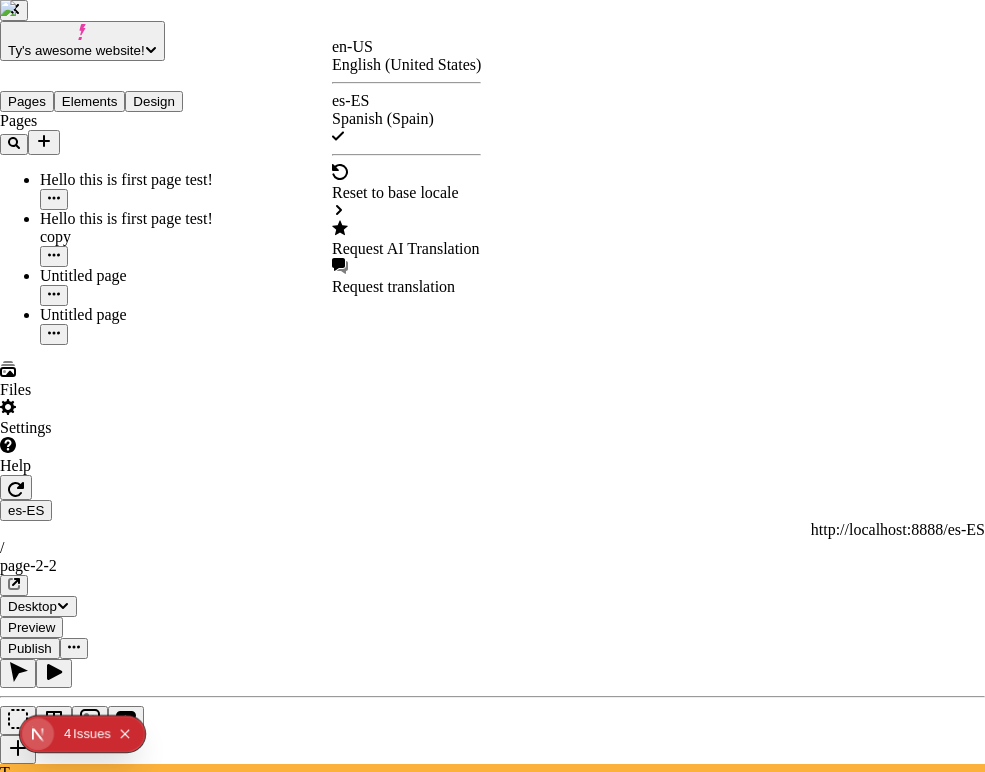 click on "Request AI Translation" at bounding box center (406, 249) 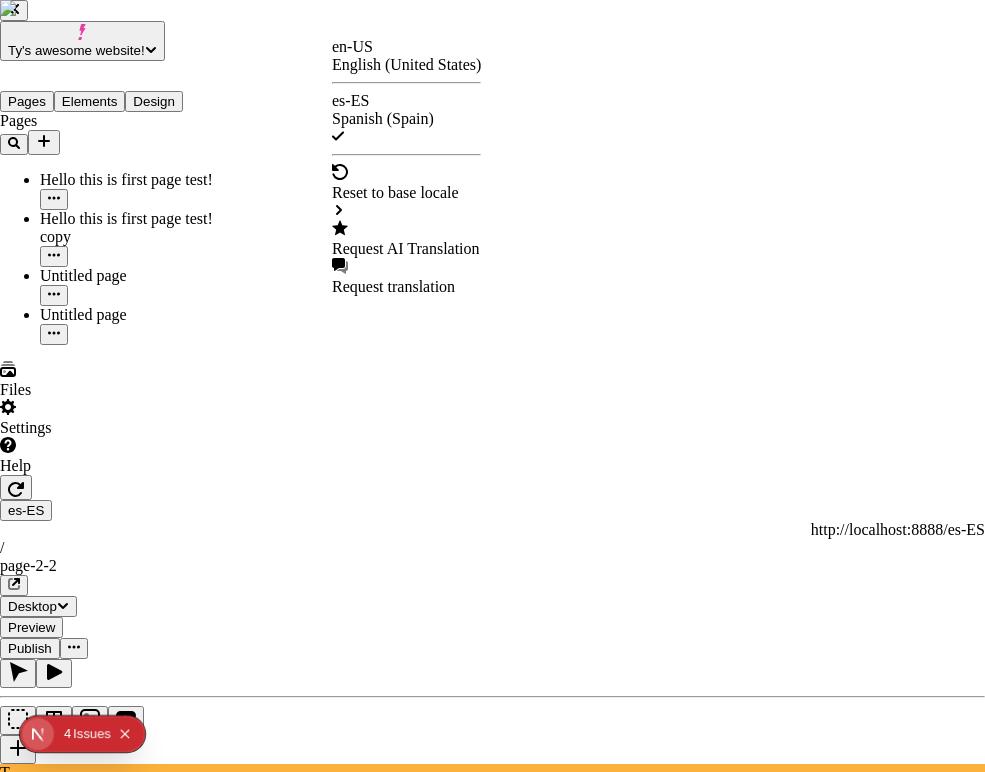 checkbox on "true" 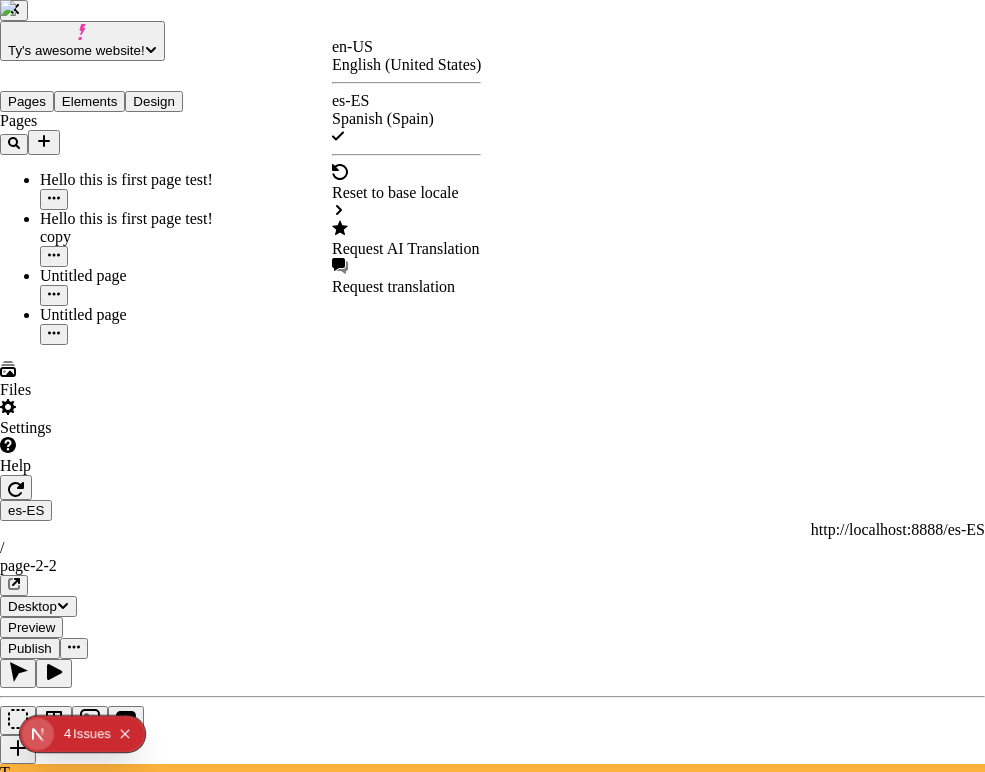 checkbox on "true" 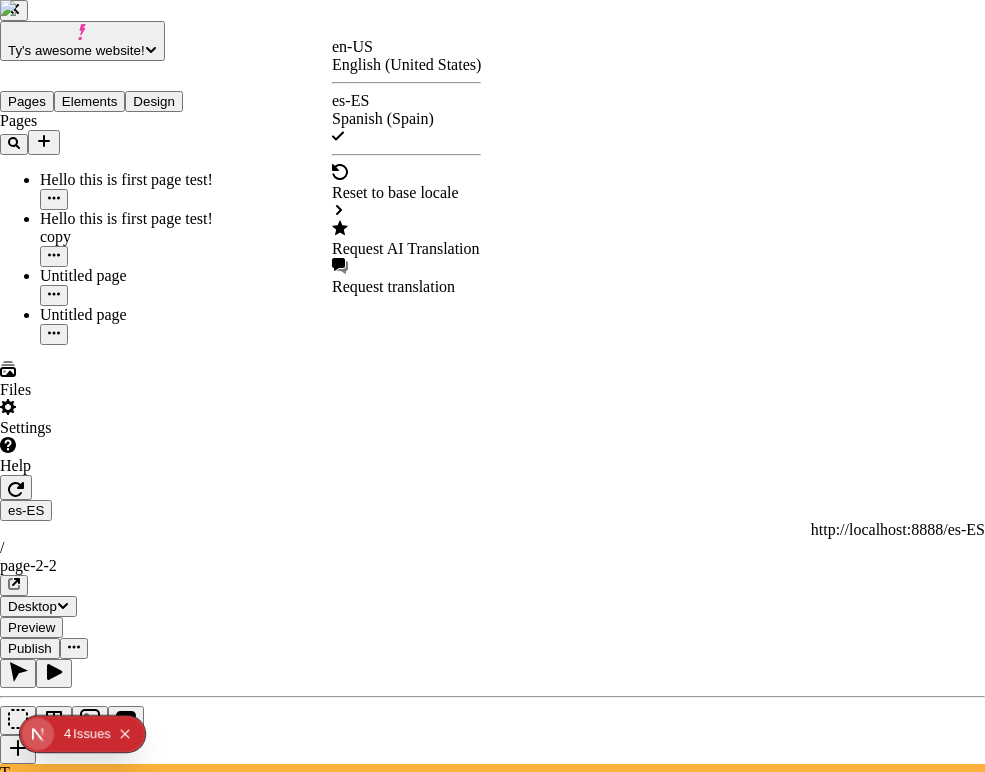 checkbox on "true" 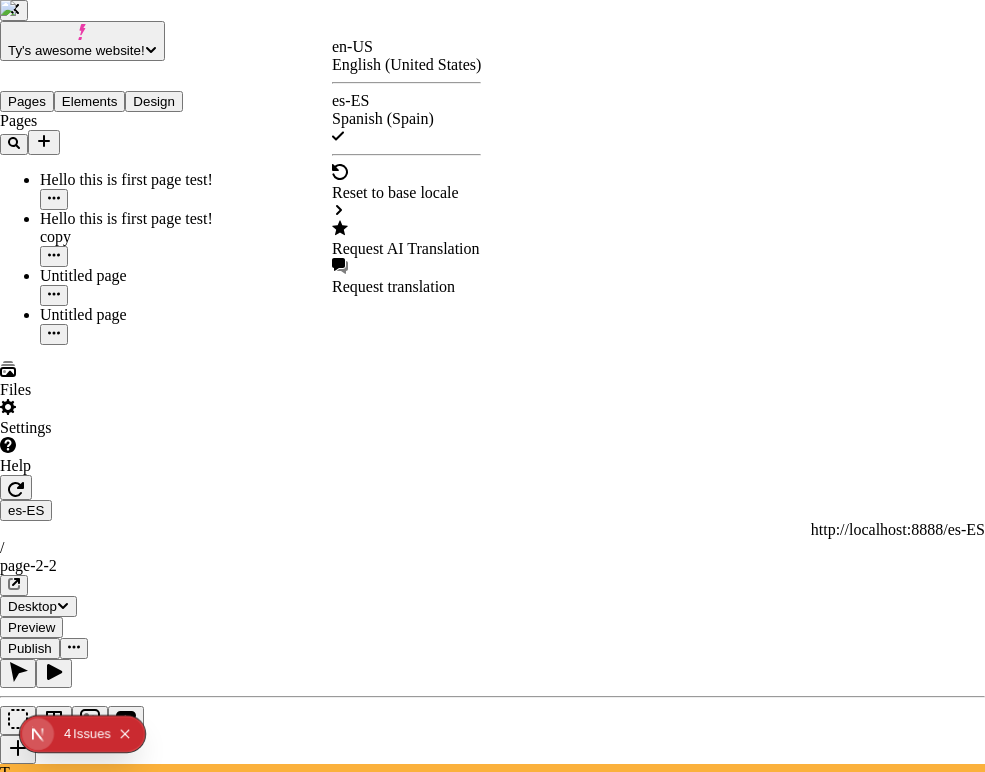 checkbox on "false" 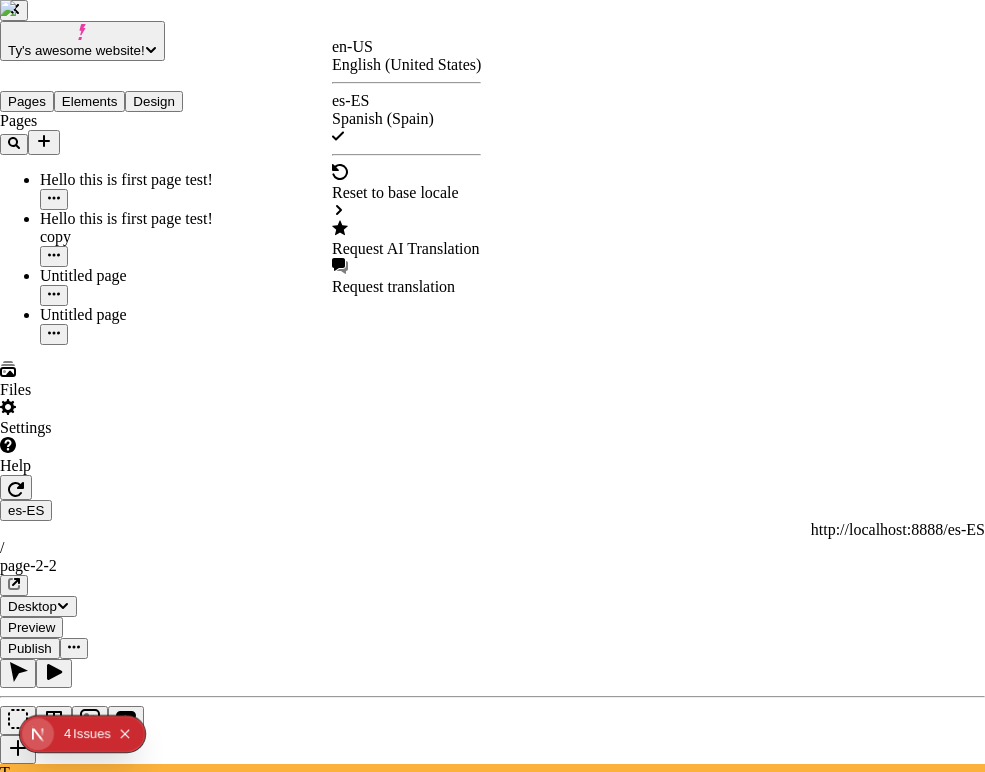 checkbox on "false" 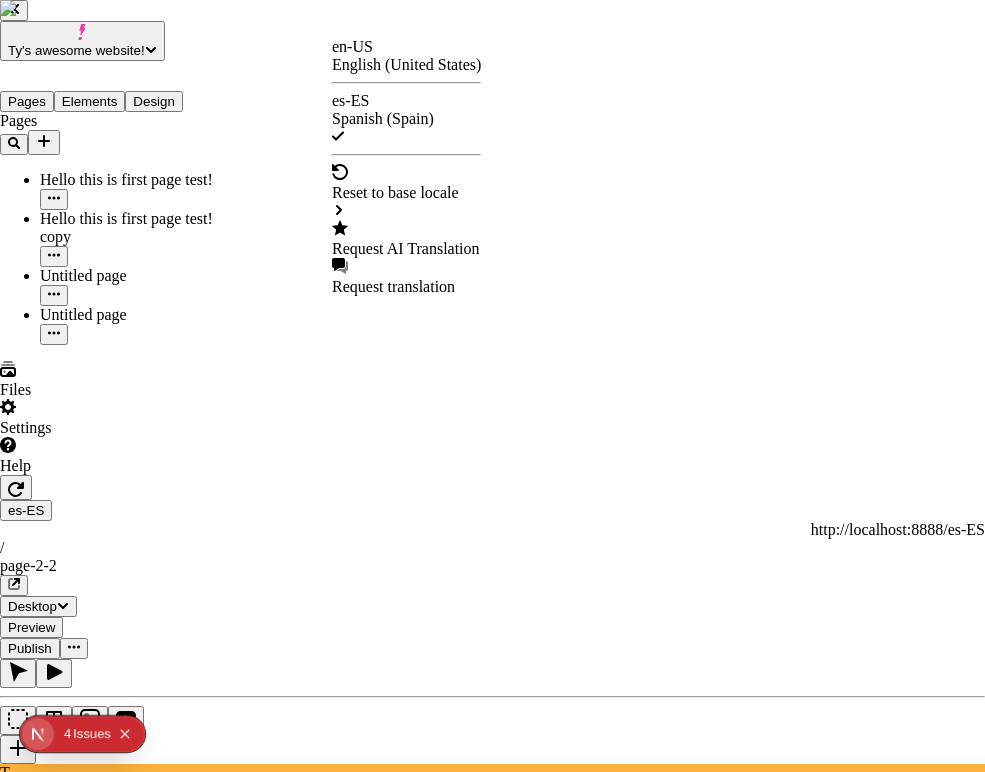 checkbox on "false" 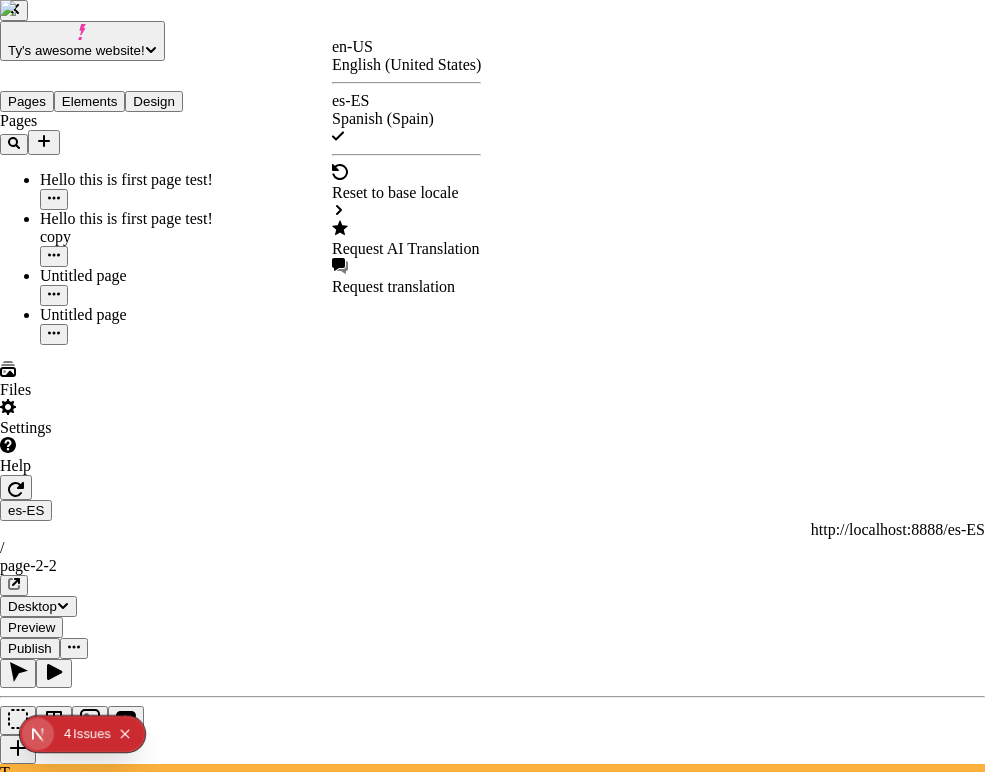 checkbox on "false" 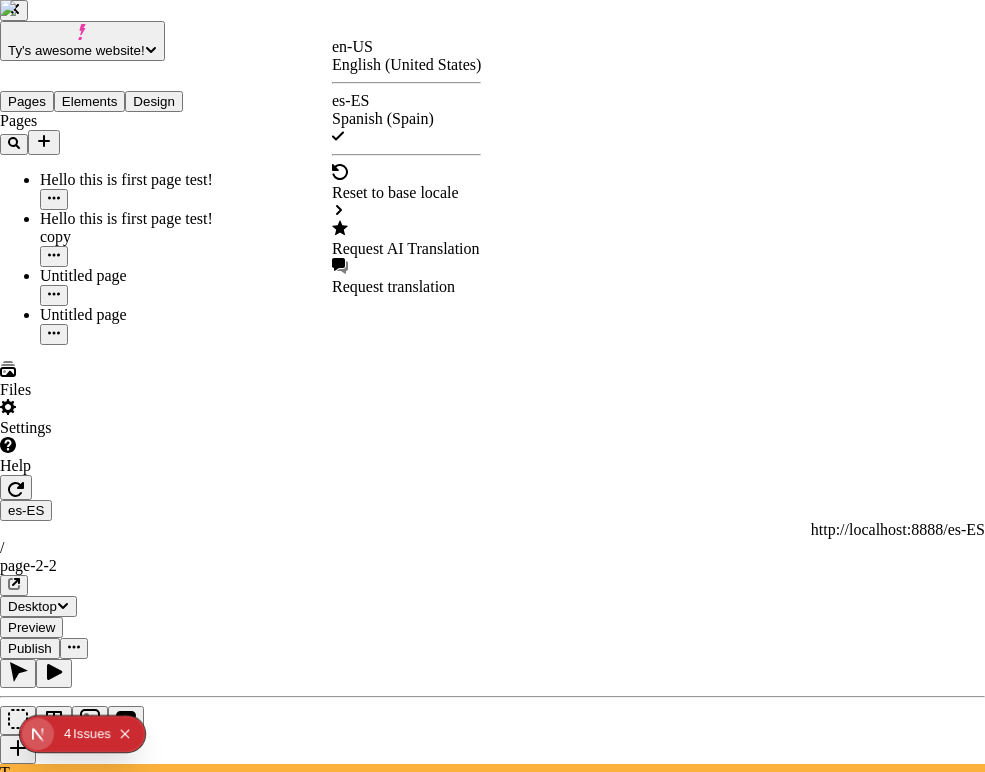 click 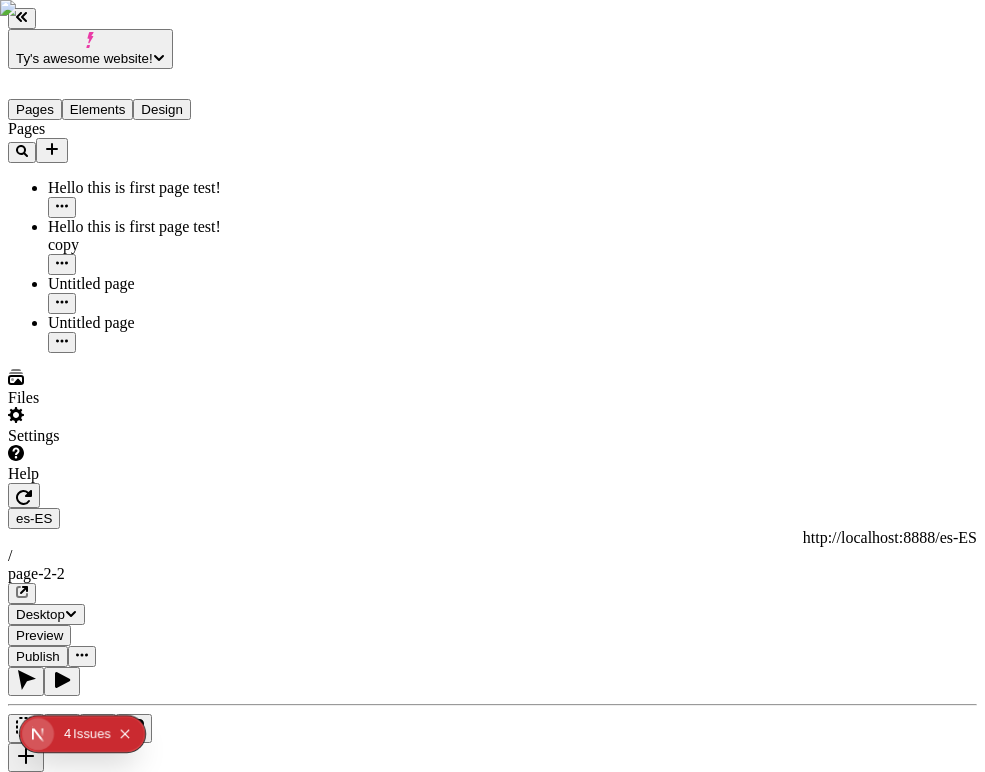 scroll, scrollTop: 0, scrollLeft: 0, axis: both 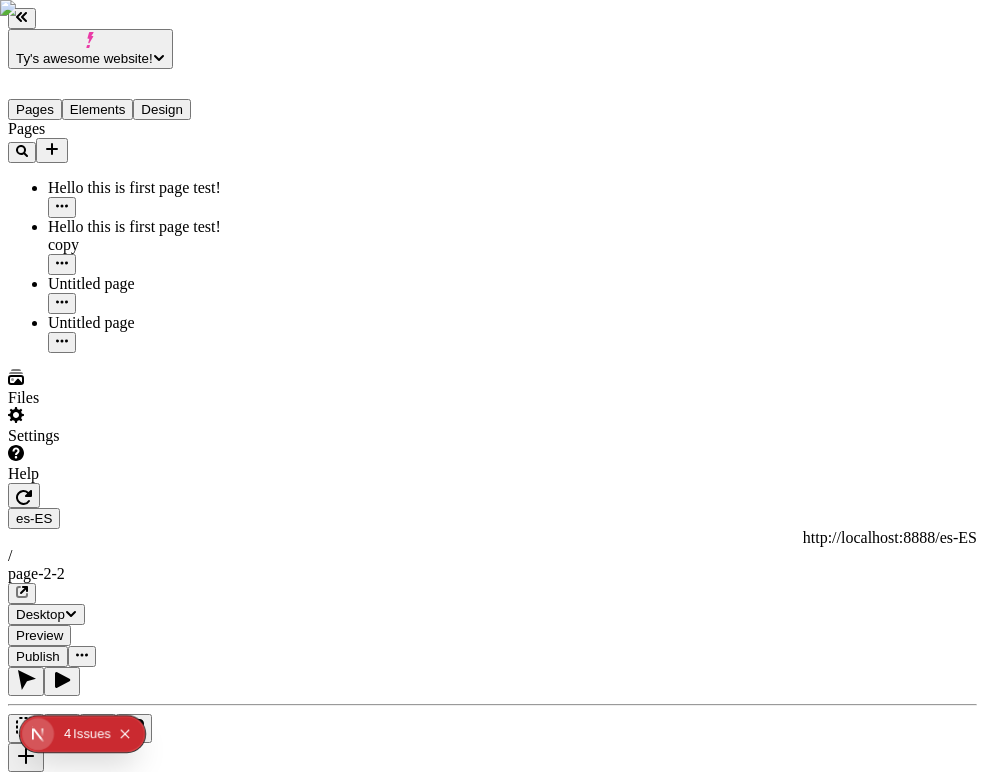 type on "/page-2-2" 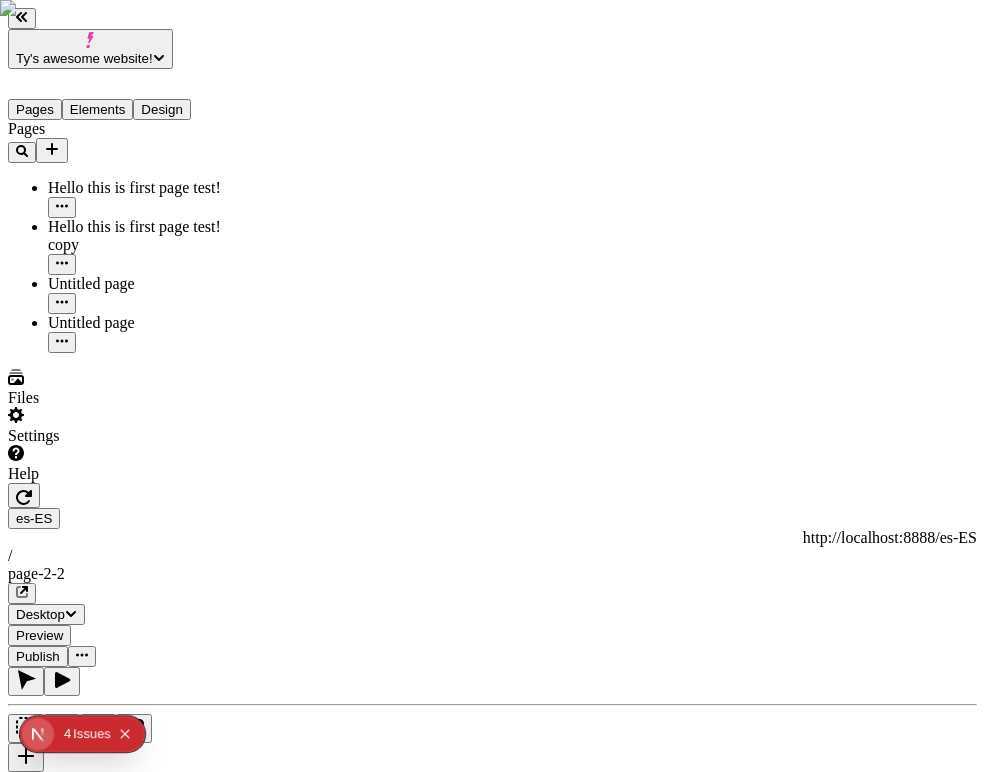 scroll, scrollTop: 0, scrollLeft: 0, axis: both 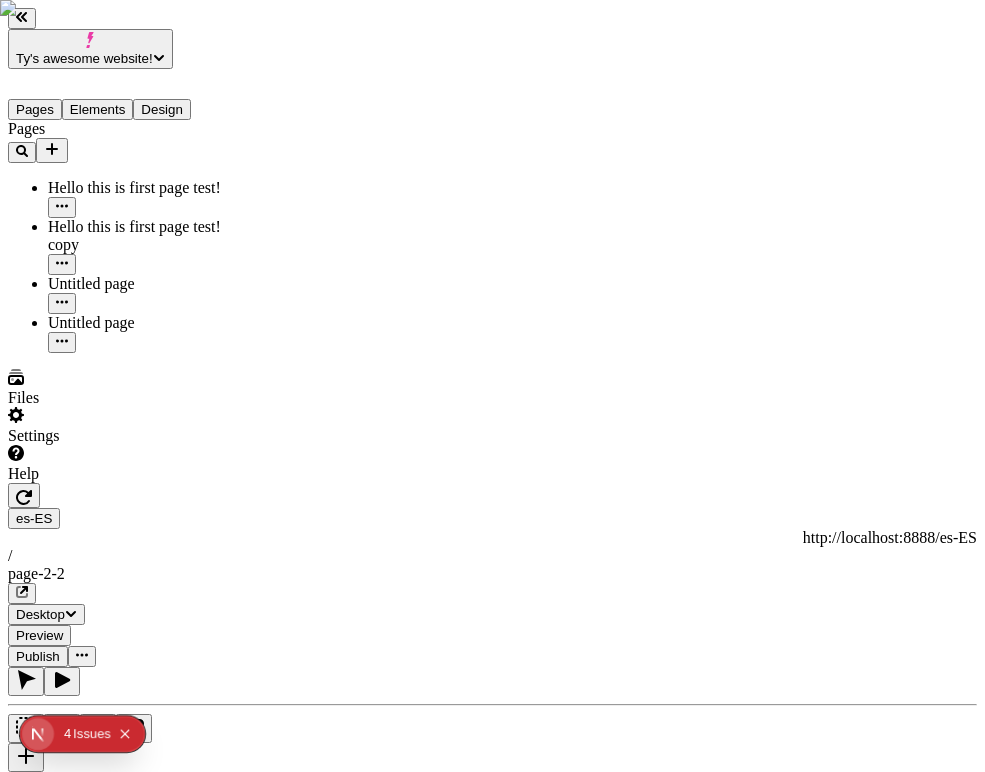 click on "[FIRST]'s awesome website! Pages Elements Design Pages Hello this is first page test! Hello this is first page test! copy Untitled page Untitled page Files Settings Help es-ES http://localhost:8888/es-ES / page-2-2 Desktop Preview Publish T Box Backgrounds Width 100 Height Align items Margin 0 0 Padding 10 10 10 10 Border 0 Corners 0 Shadows Row gap 0 Column gap 0 Animate box in None Animate items in None Visibility
To pick up a draggable item, press the space bar.
While dragging, use the arrow keys to move the item.
Press space again to drop the item in its new position, or press escape to cancel.
To pick up a draggable item, press the space bar.
While dragging, use the arrow keys to move the item.
Press space again to drop the item in its new position, or press escape to cancel." at bounding box center [492, 1529] 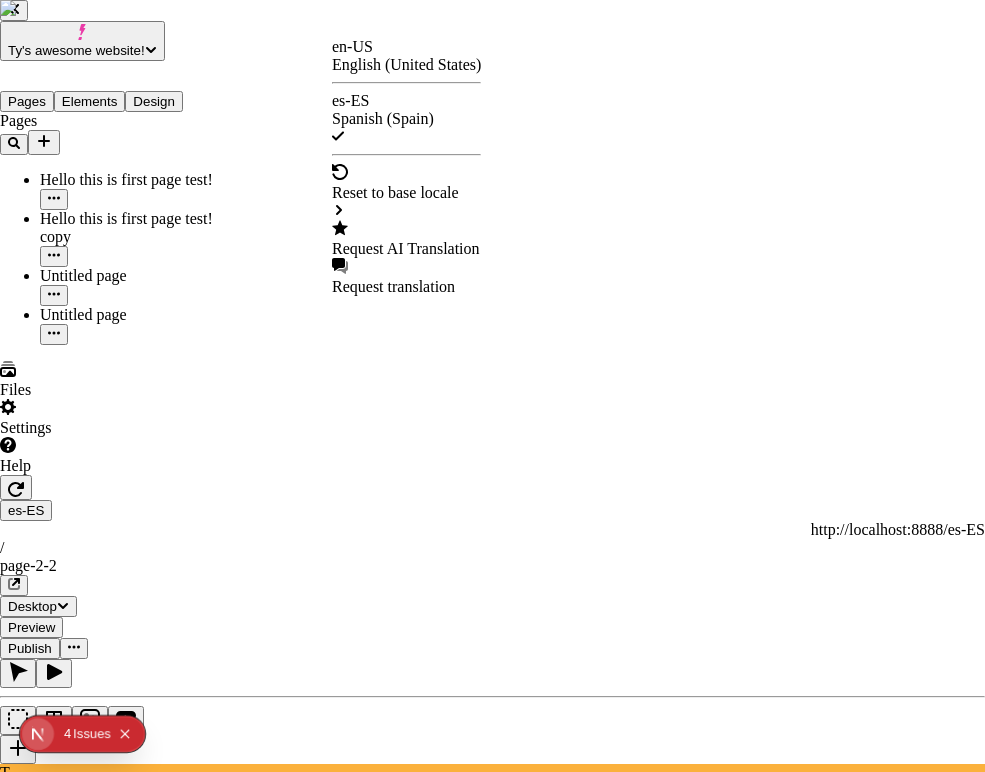 click on "Request AI Translation" at bounding box center [406, 249] 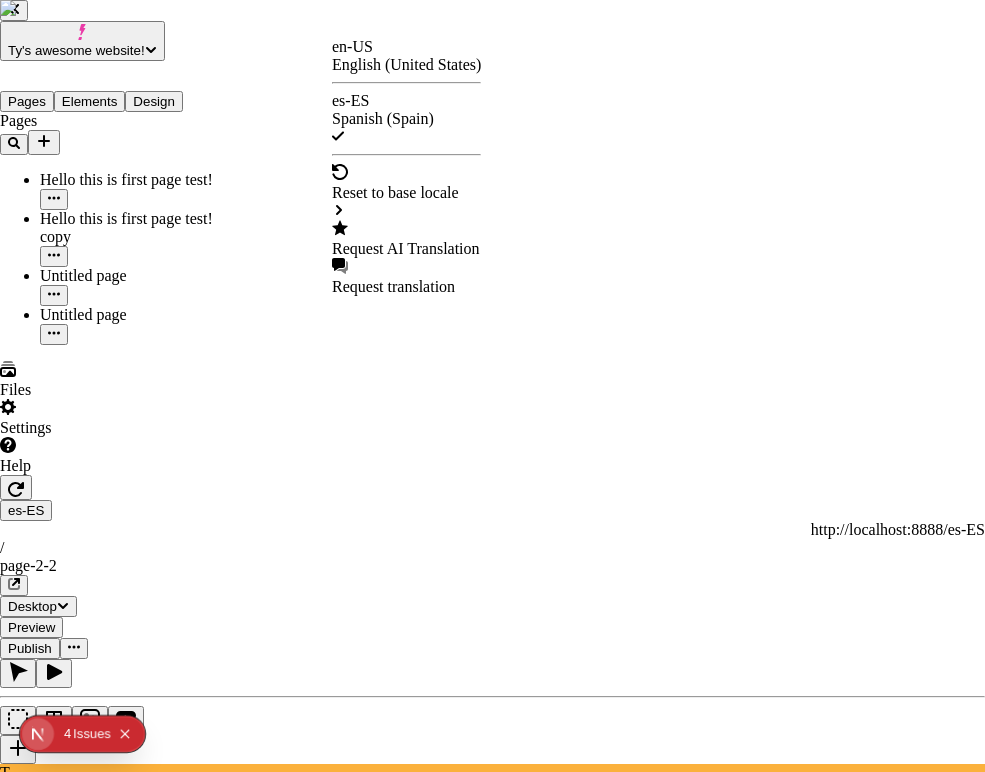 checkbox on "true" 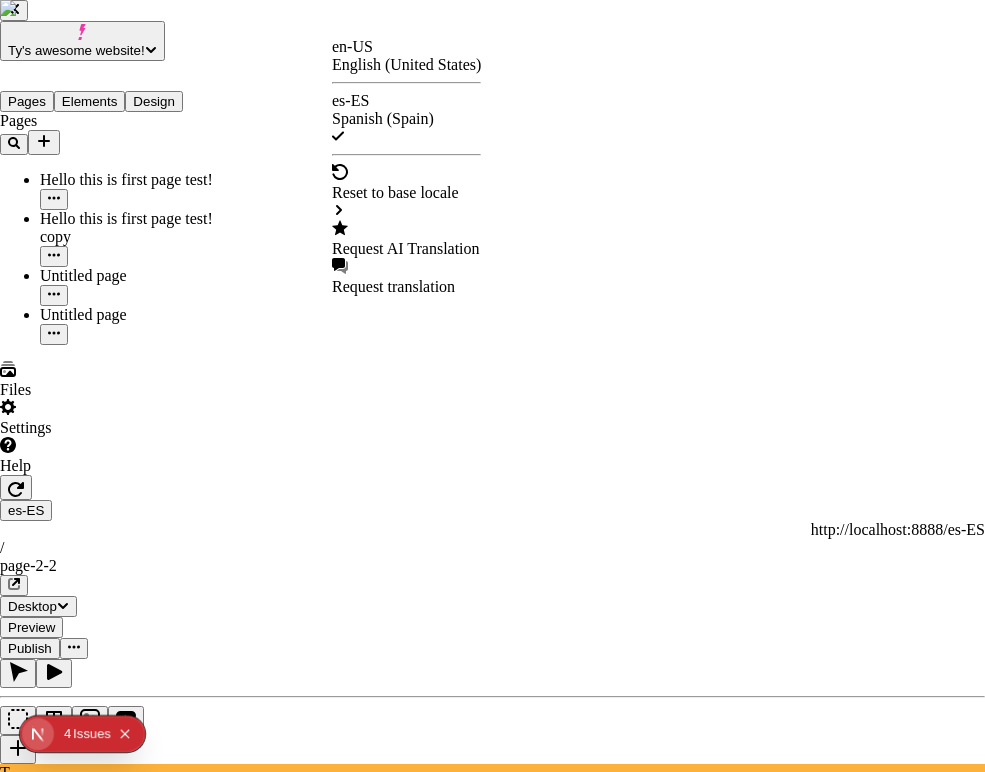 checkbox on "true" 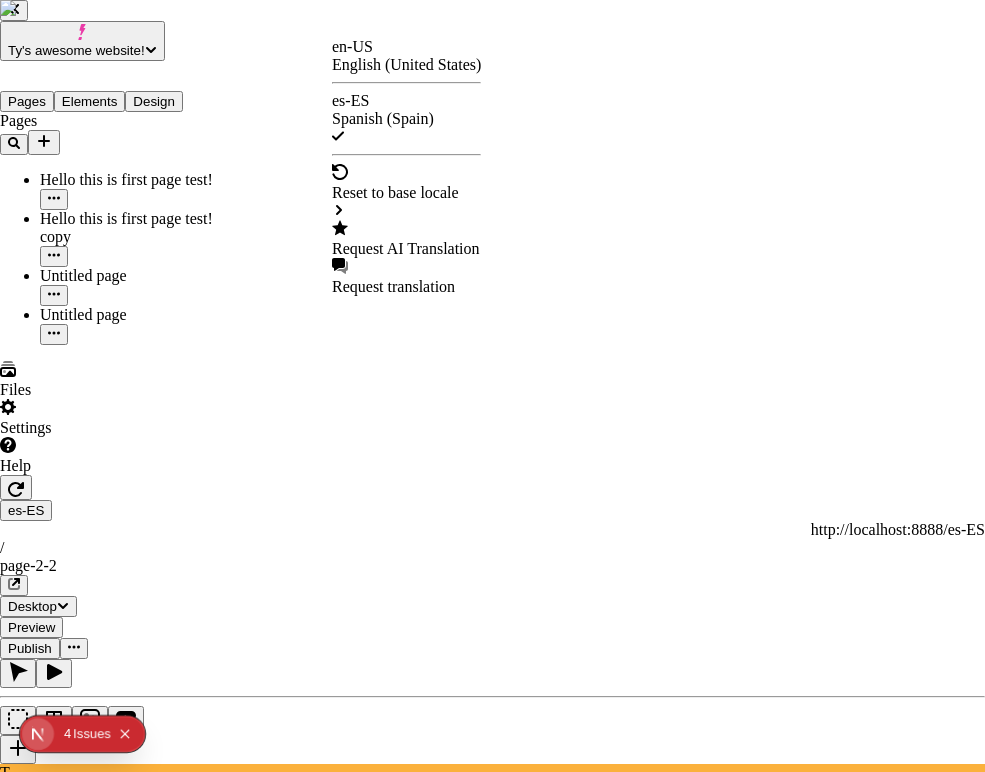 checkbox on "true" 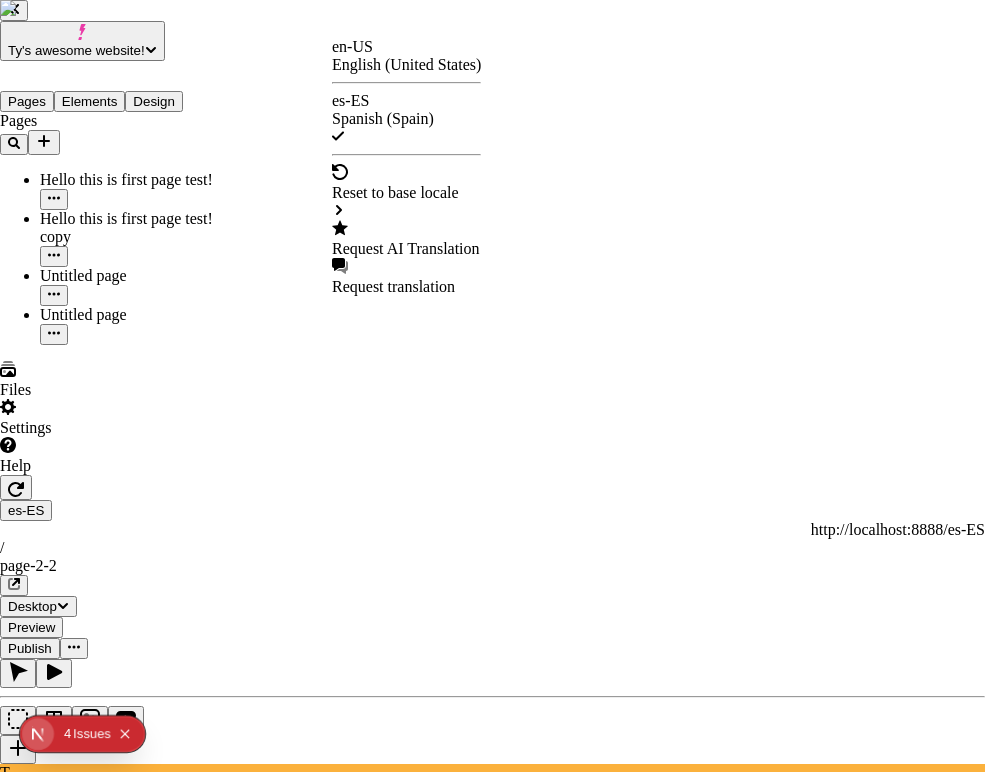 checkbox on "true" 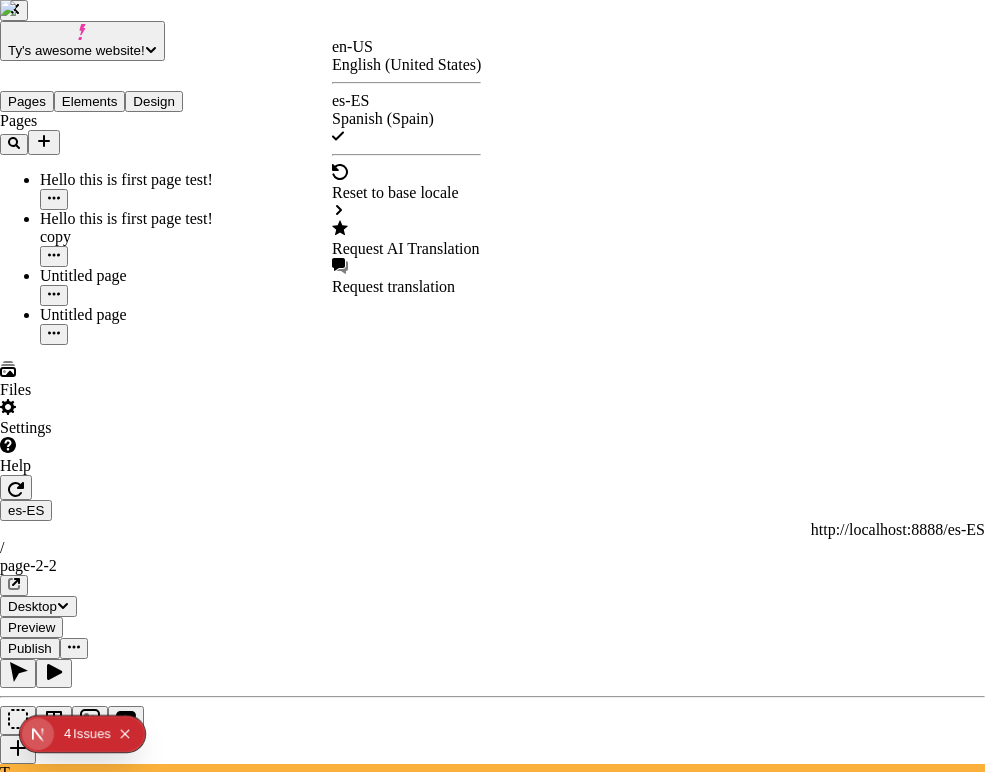 checkbox on "true" 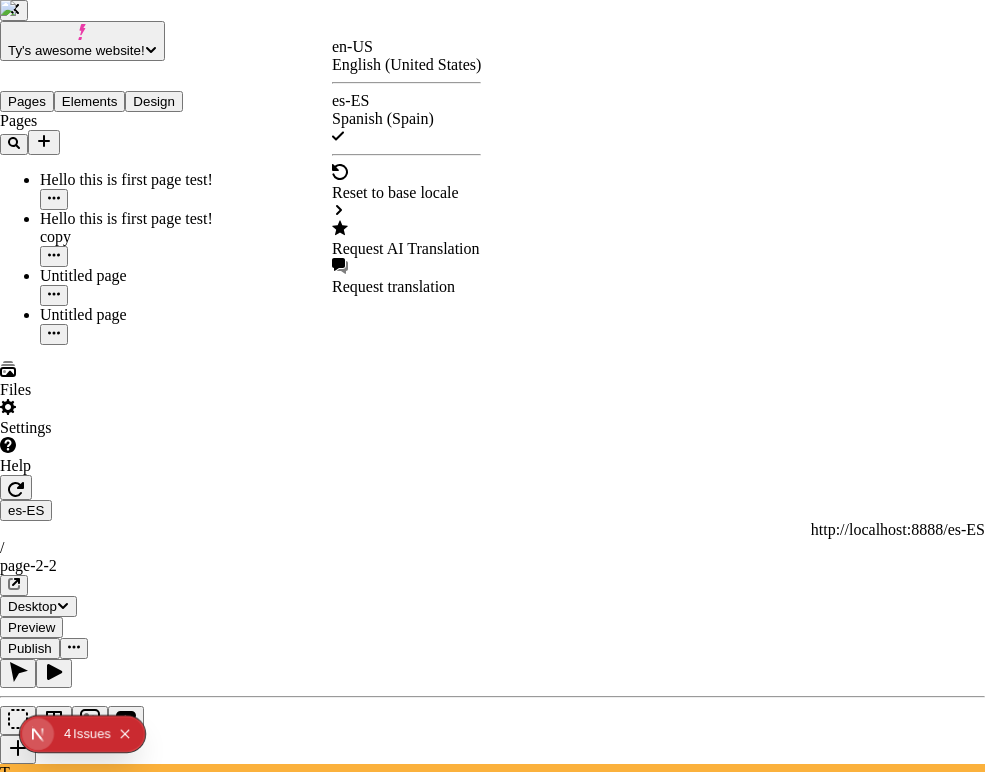 click on "Translate" at bounding box center [93, 3415] 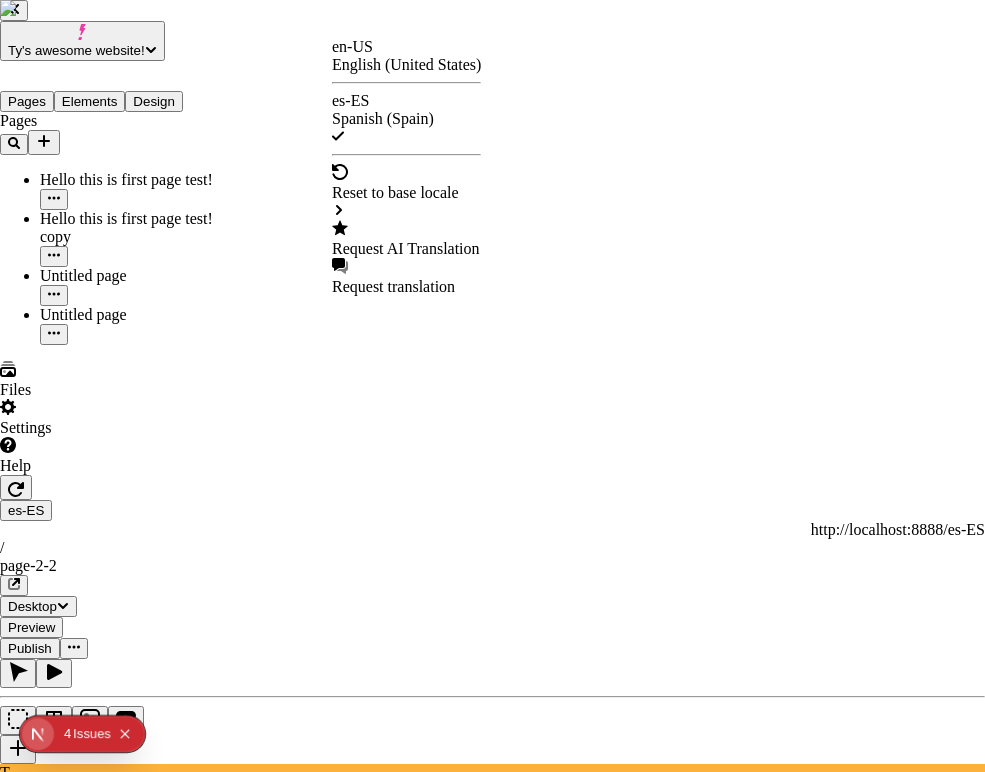 checkbox on "false" 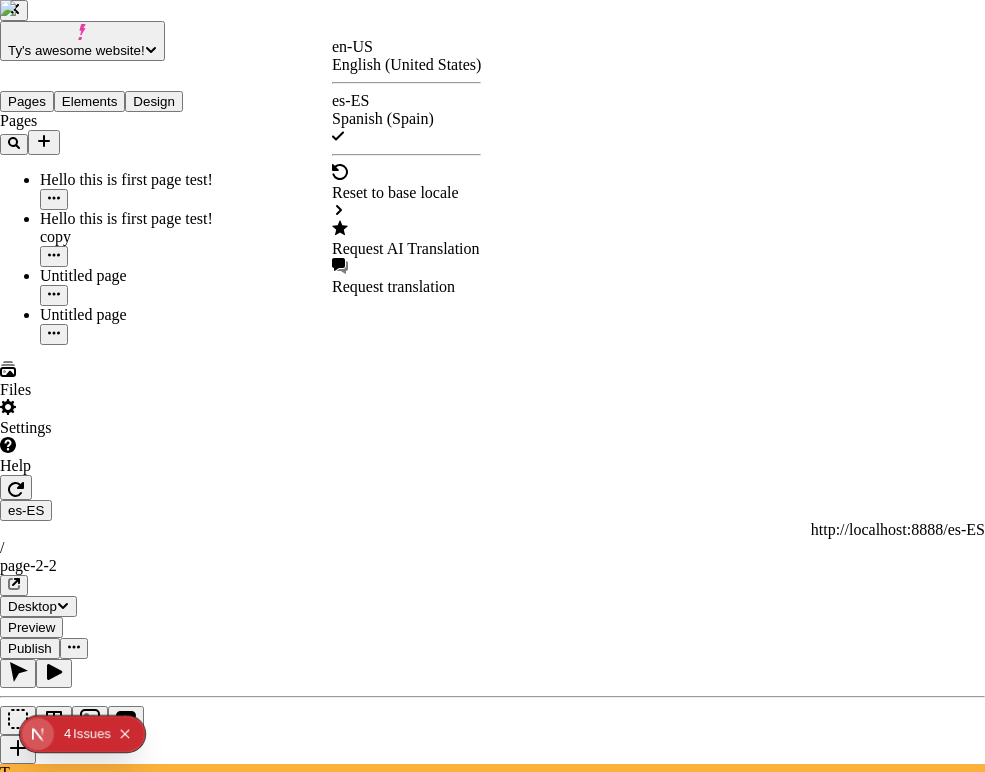 checkbox on "false" 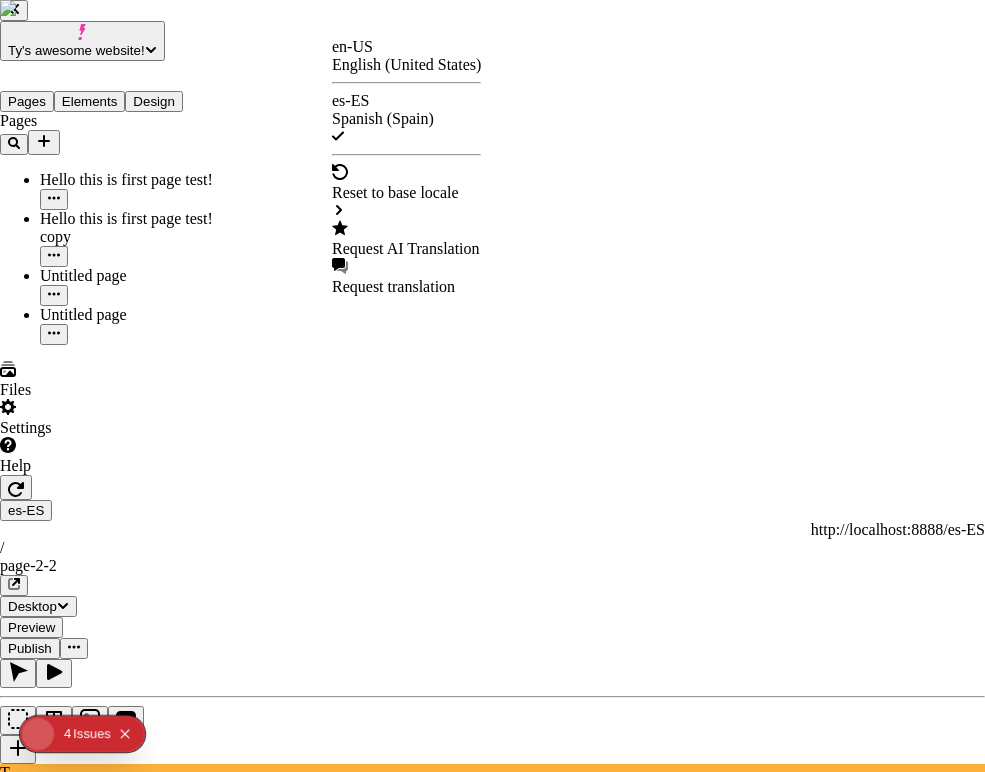 click 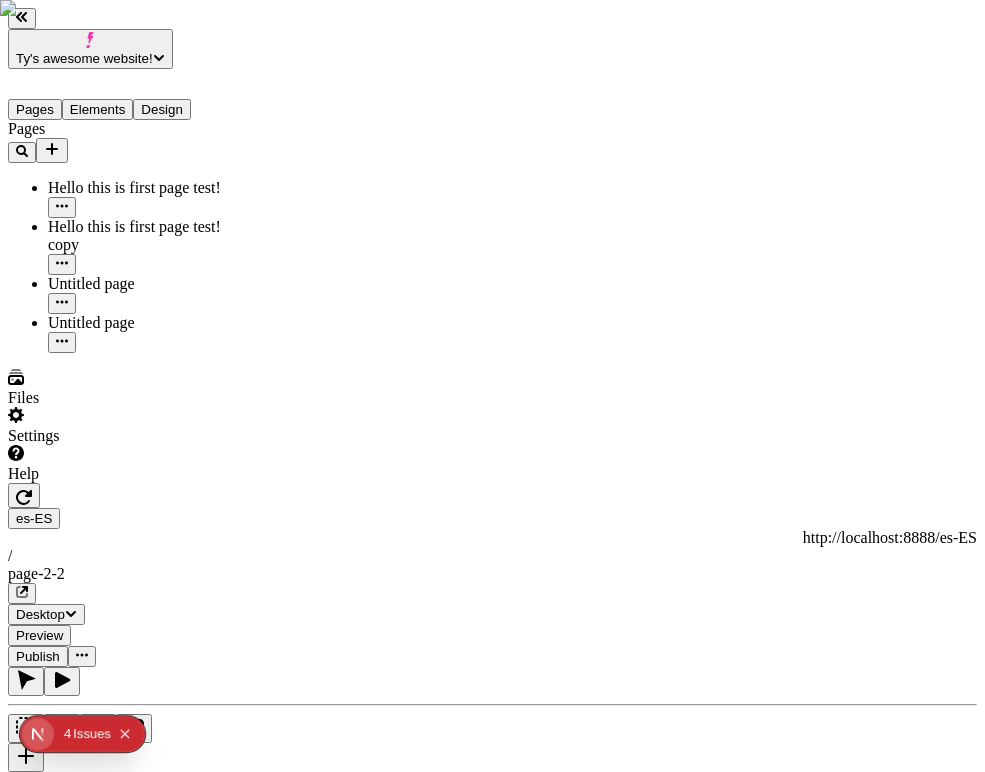 scroll, scrollTop: 0, scrollLeft: 0, axis: both 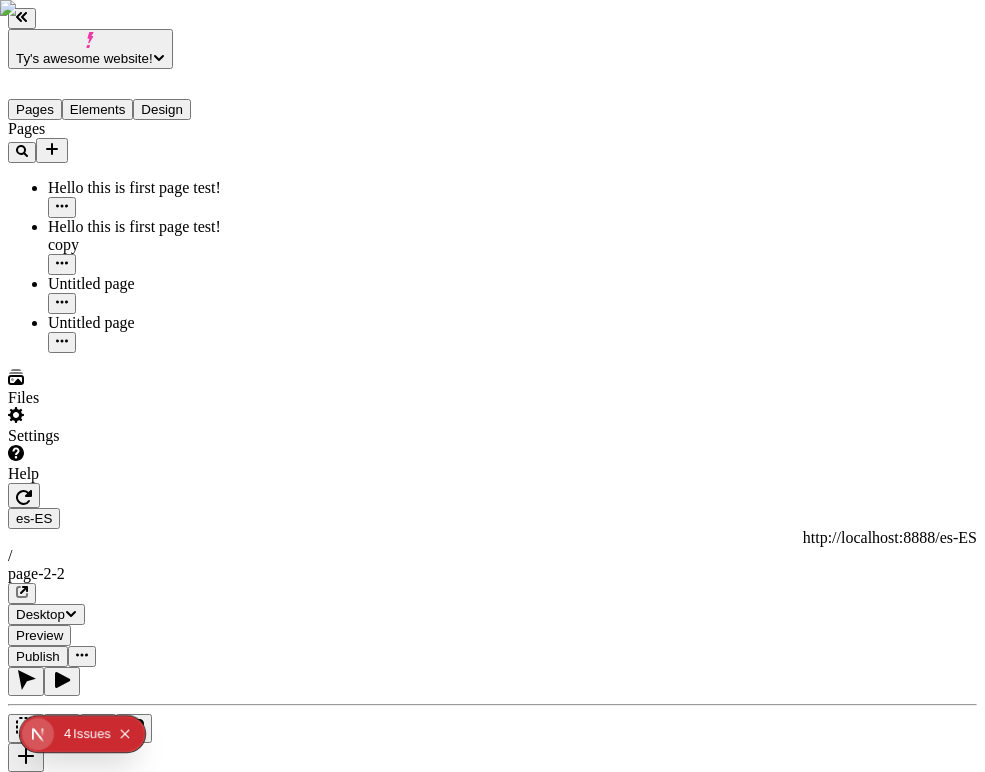 click on "[FIRST]'s awesome website! Pages Elements Design Pages Hello this is first page test! Hello this is first page test! copy Untitled page Untitled page Files Settings Help es-ES http://localhost:8888/es-ES / page-2-2 Desktop Preview Publish T Box Backgrounds Width 100 Height Align items Margin 0 0 Padding 10 10 10 10 Border 0 Corners 0 Shadows Row gap 0 Column gap 0 Animate box in None Animate items in None Visibility
To pick up a draggable item, press the space bar.
While dragging, use the arrow keys to move the item.
Press space again to drop the item in its new position, or press escape to cancel.
To pick up a draggable item, press the space bar.
While dragging, use the arrow keys to move the item.
Press space again to drop the item in its new position, or press escape to cancel." at bounding box center [492, 1529] 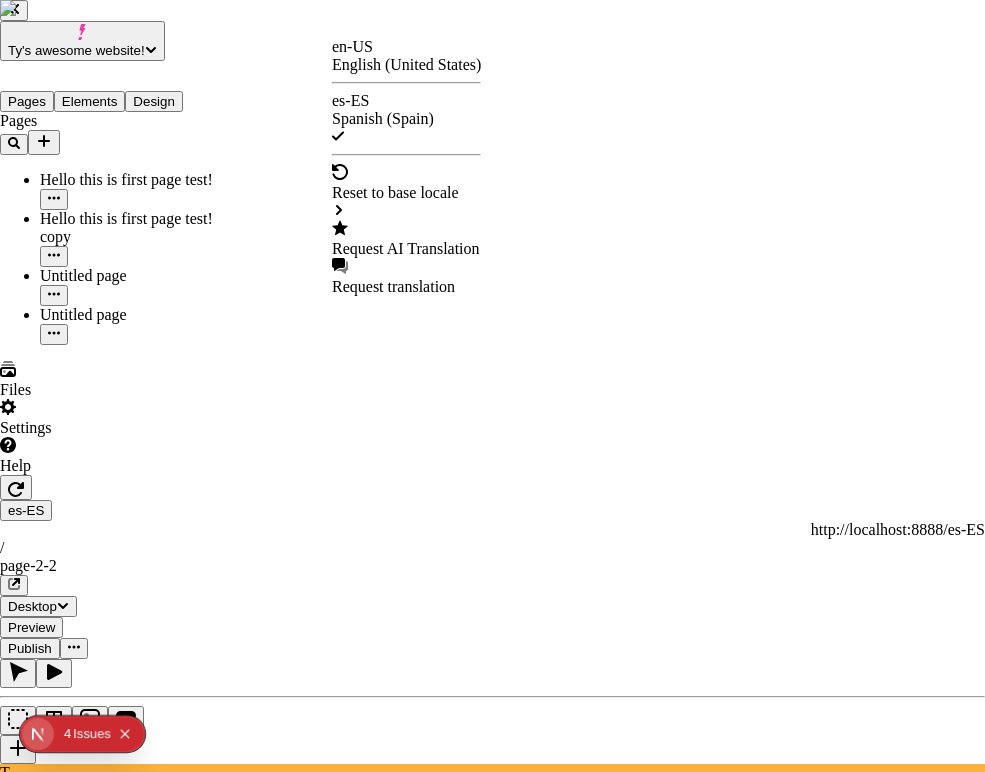 click on "Request AI Translation" at bounding box center [406, 249] 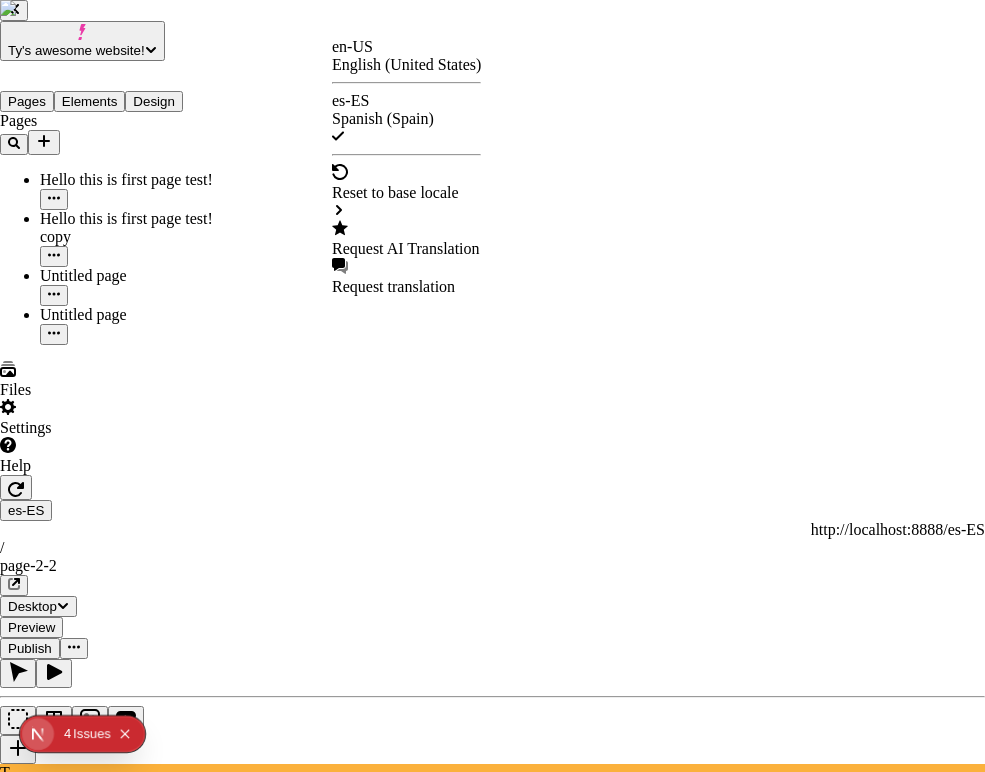 click on "Translate" at bounding box center [93, 3415] 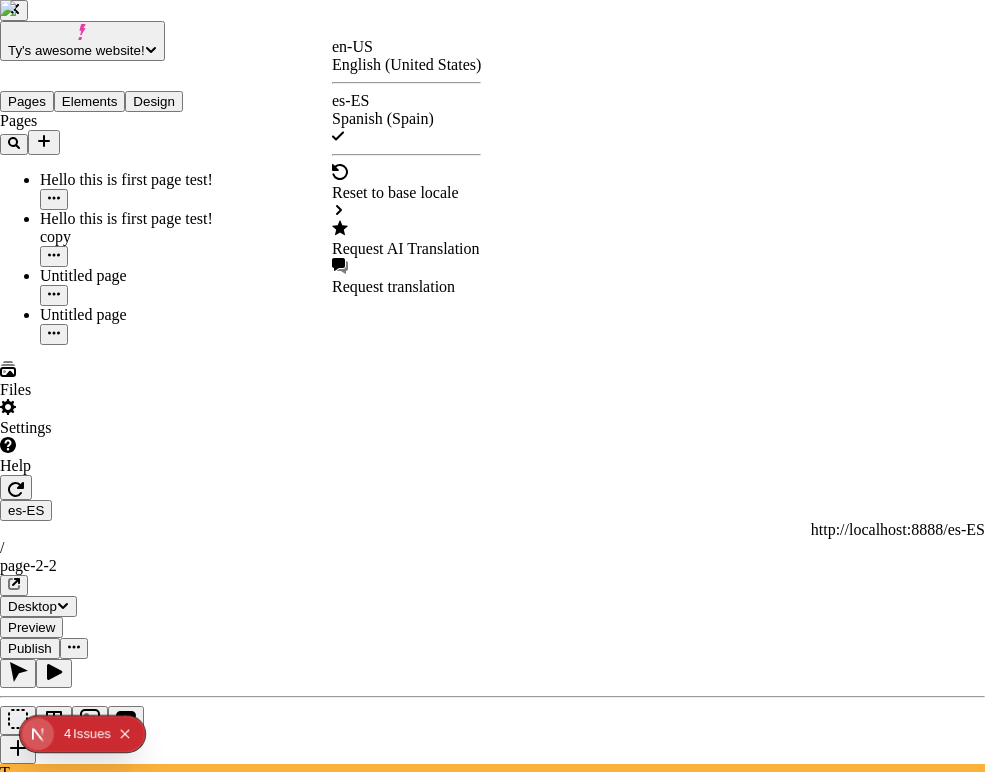 click 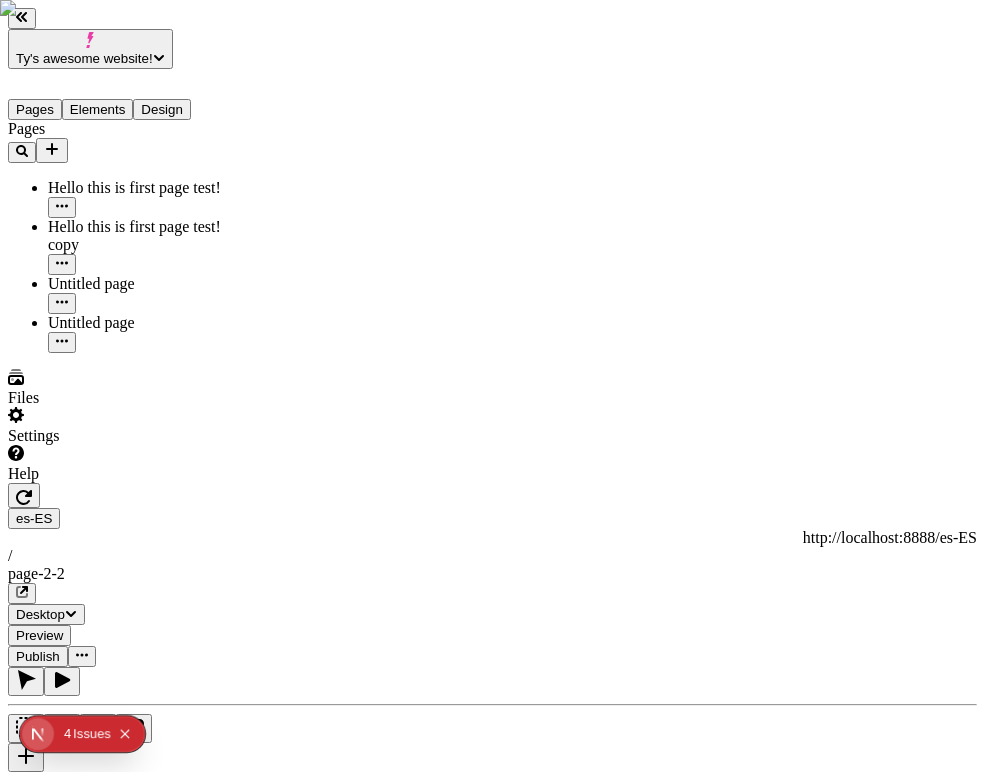 scroll, scrollTop: 0, scrollLeft: 289, axis: horizontal 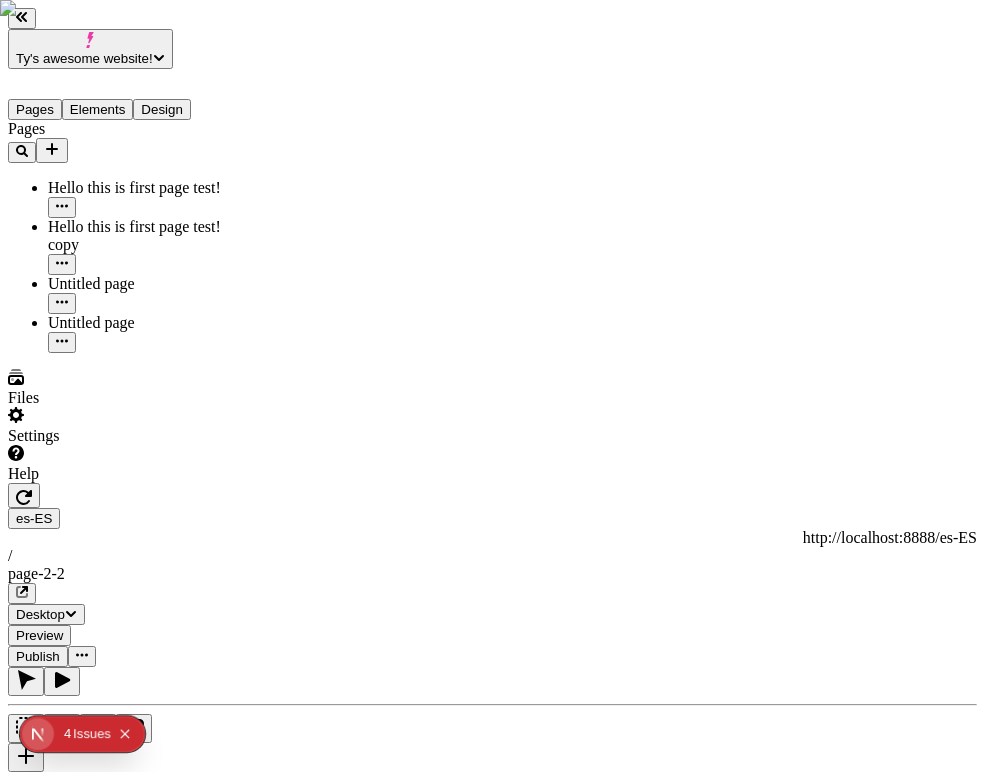 click 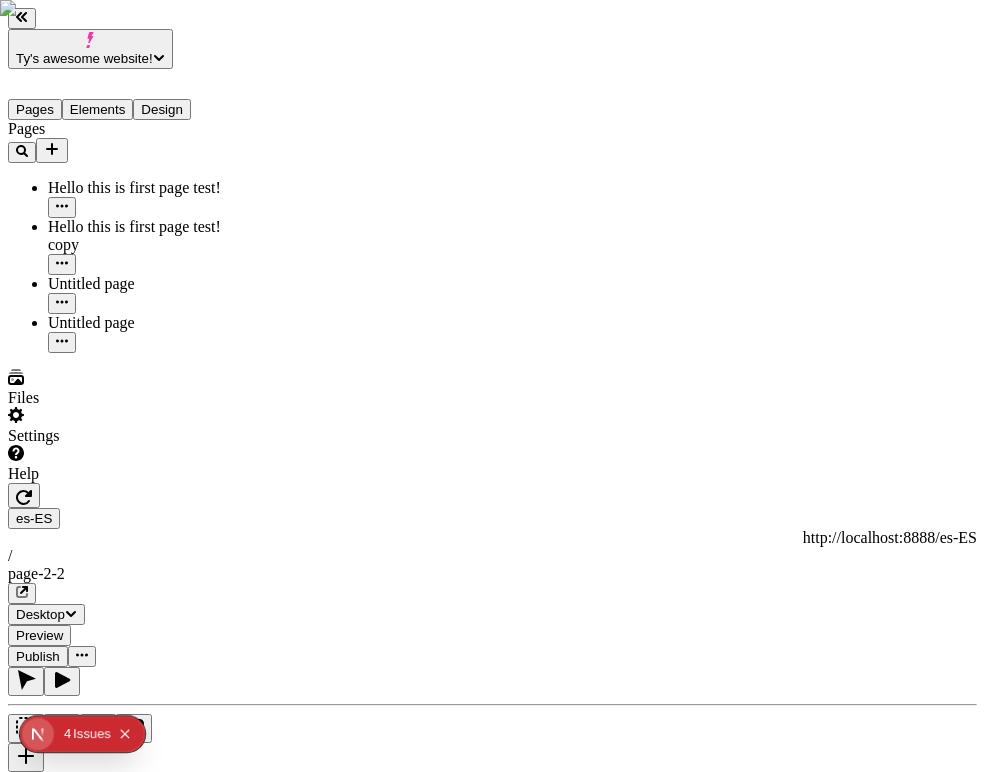 click on "Elements" at bounding box center [98, 109] 